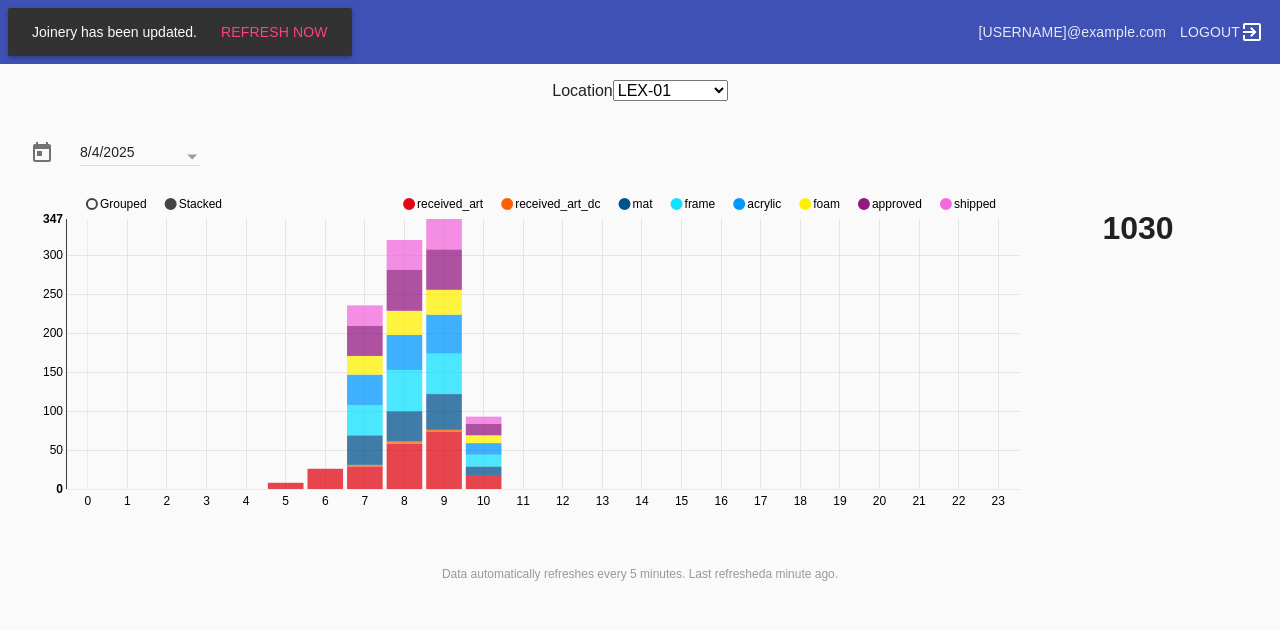 scroll, scrollTop: 0, scrollLeft: 0, axis: both 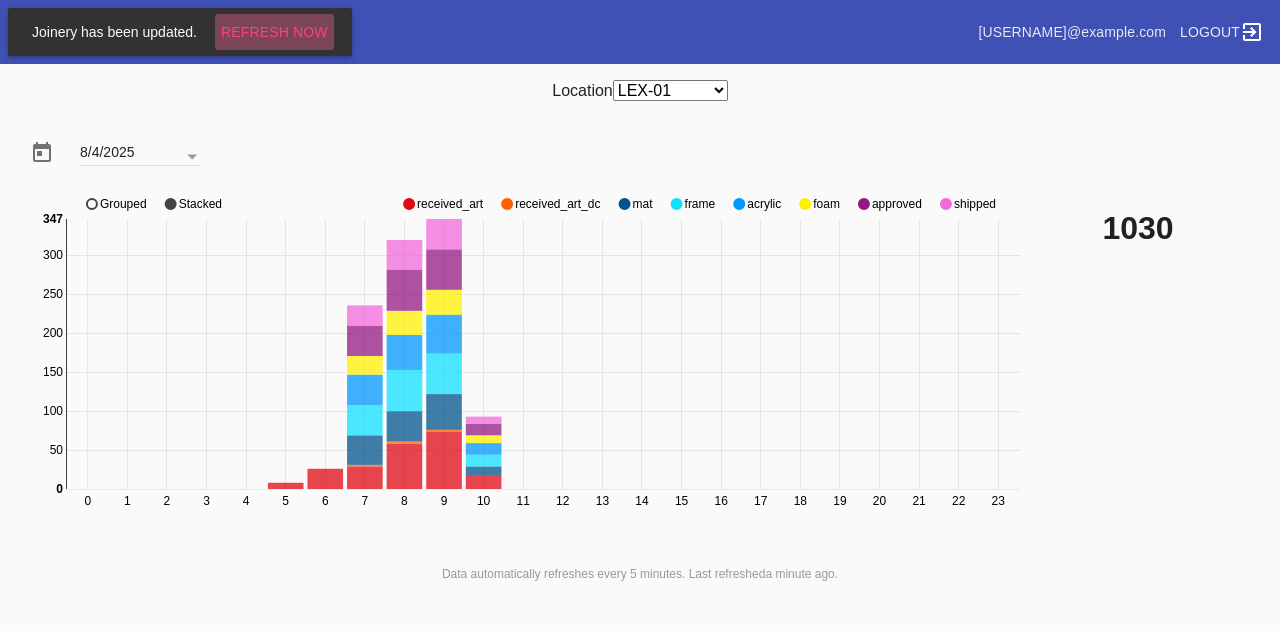 click on "Refresh Now" at bounding box center [274, 32] 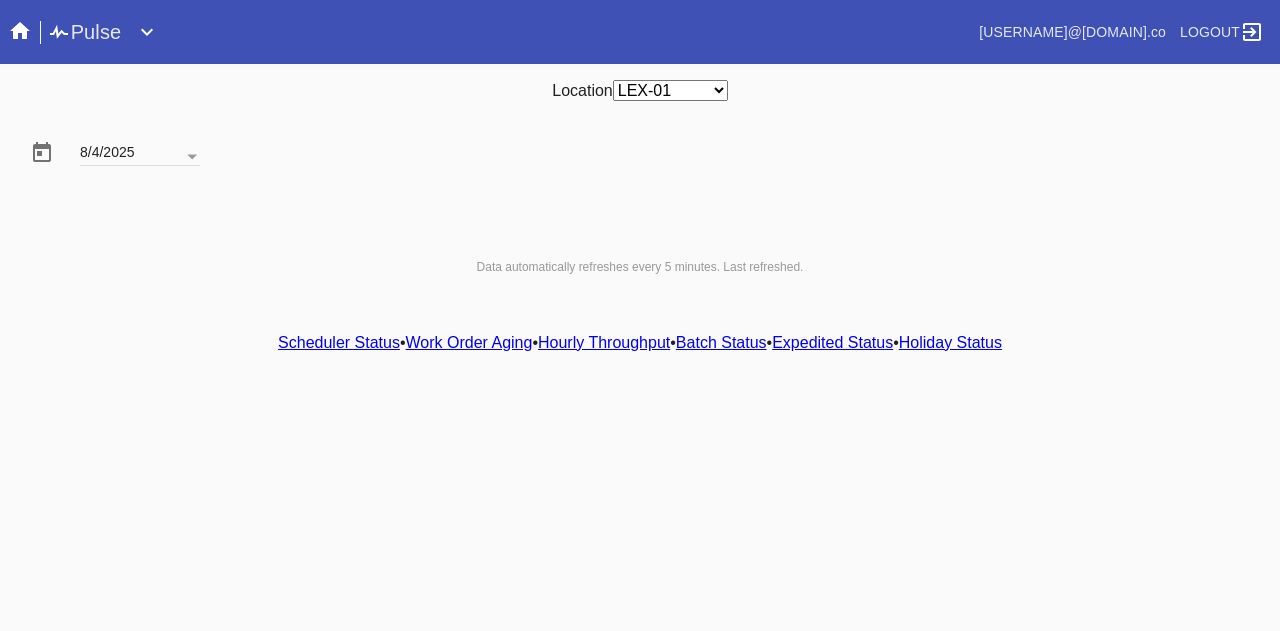 scroll, scrollTop: 0, scrollLeft: 0, axis: both 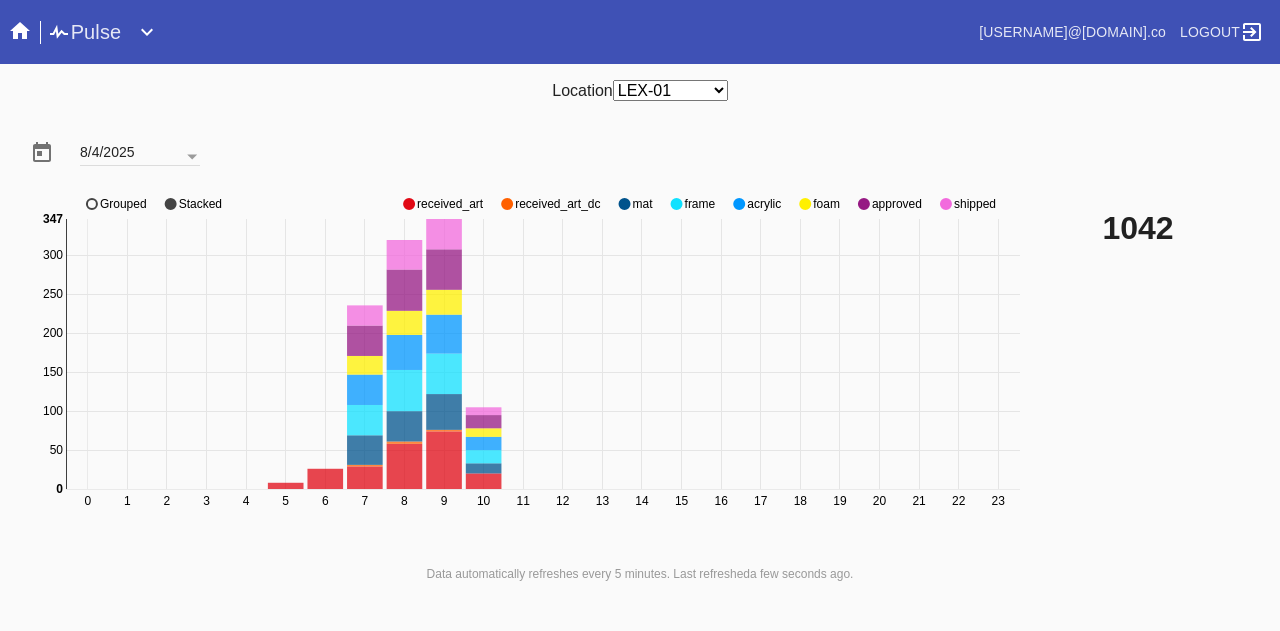 click 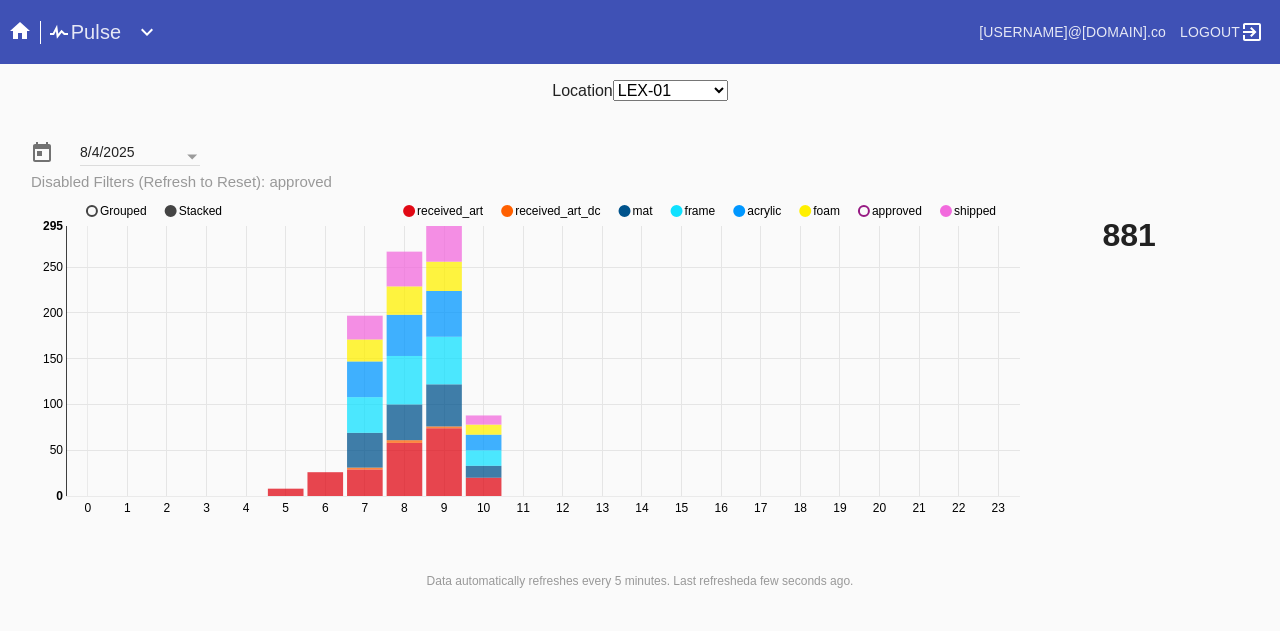 click 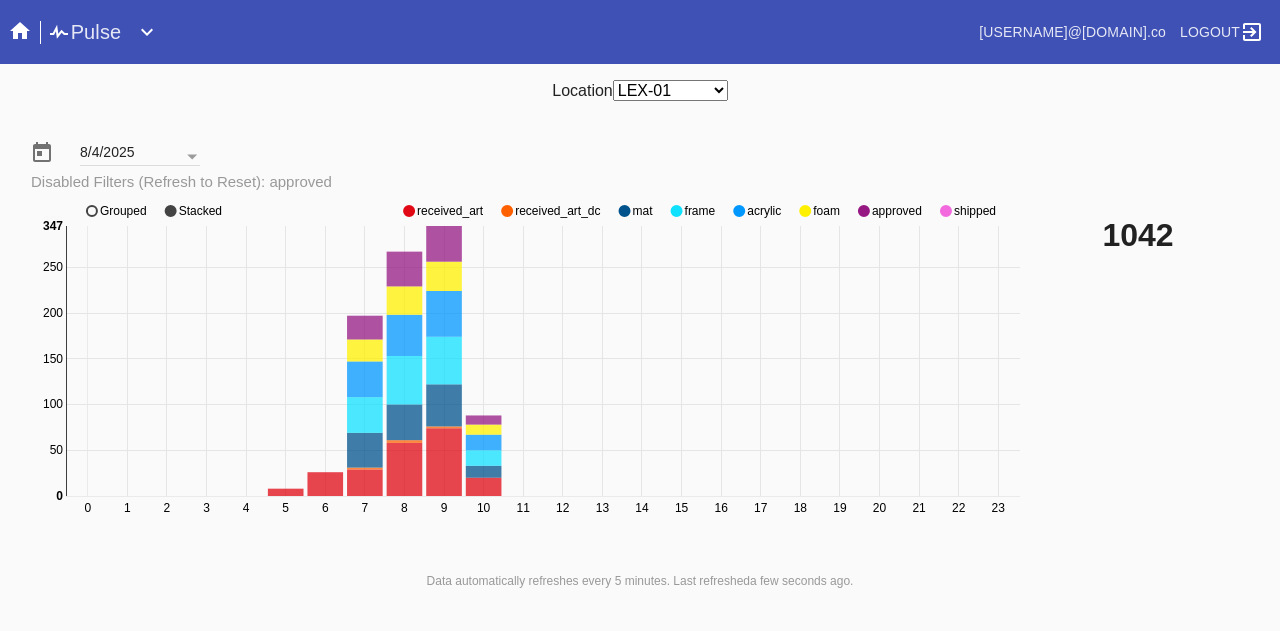 click 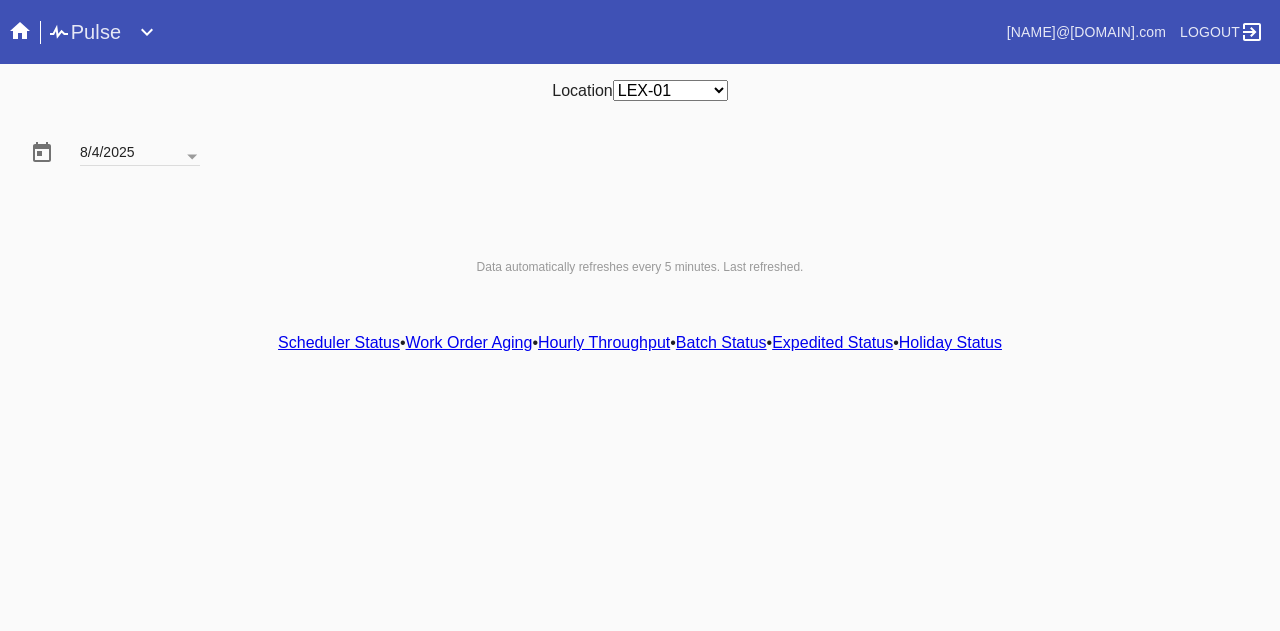 scroll, scrollTop: 0, scrollLeft: 0, axis: both 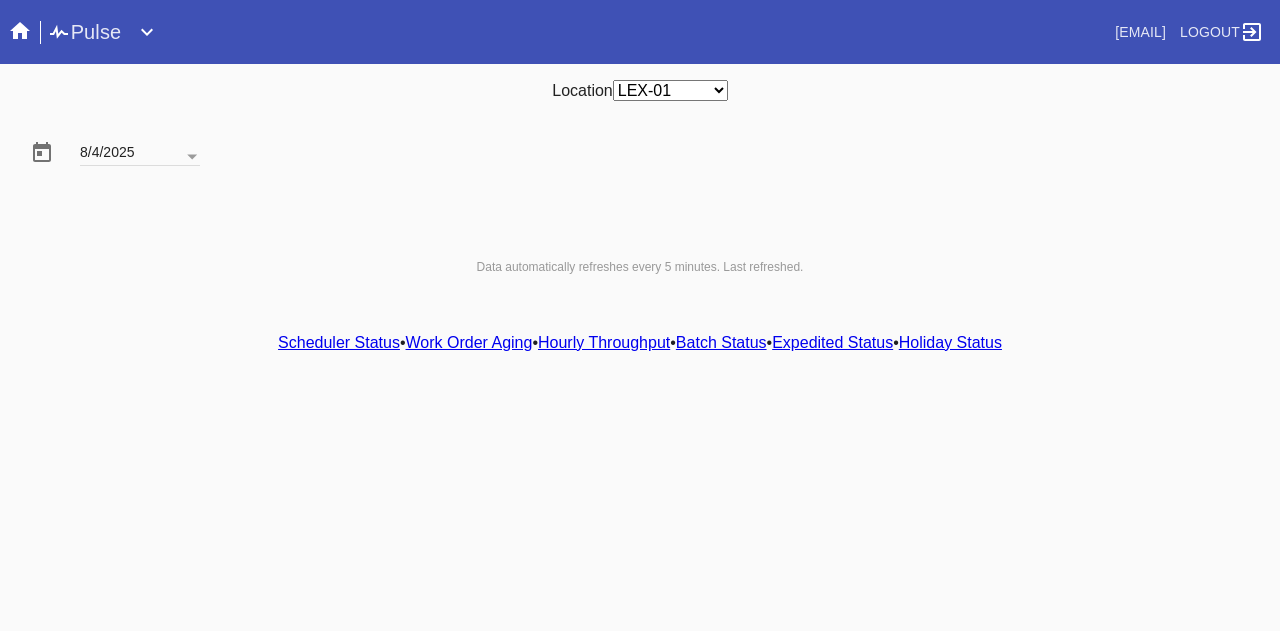 click on "Location   Any Location [AIRPORT_CODE]-[AIRPORT_CODE] [AIRPORT_CODE]-[AIRPORT_CODE] [AIRPORT_CODE]-[AIRPORT_CODE] [AIRPORT_CODE]-[AIRPORT_CODE]" at bounding box center [640, 90] 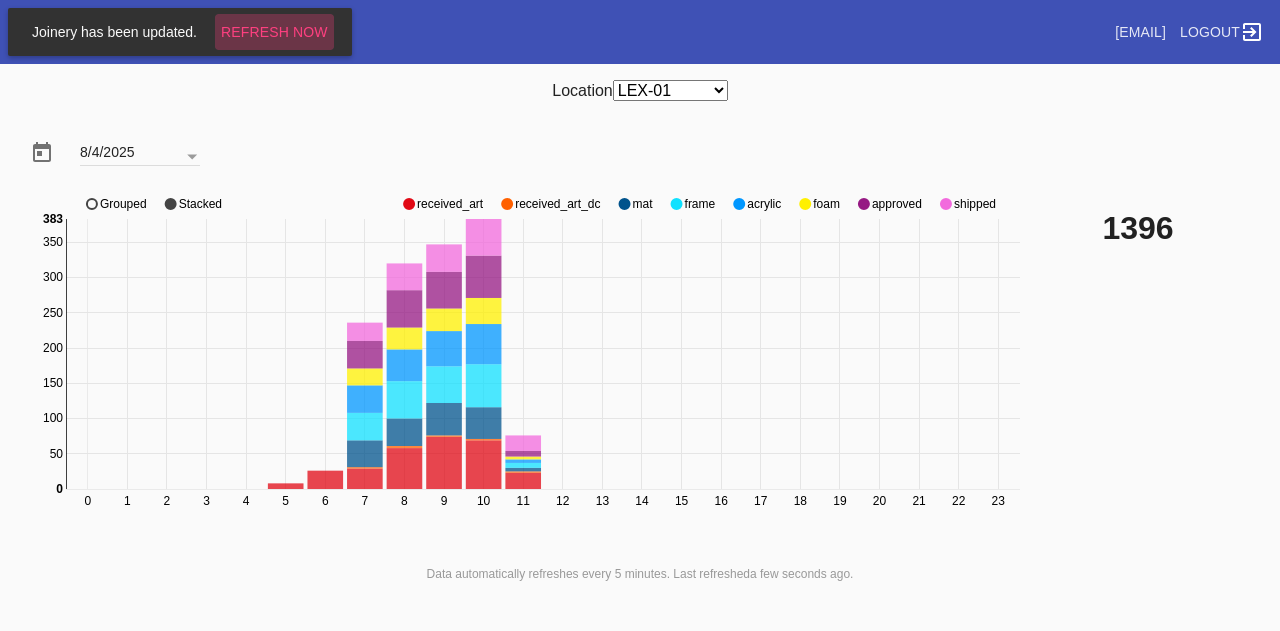 drag, startPoint x: 276, startPoint y: 20, endPoint x: 292, endPoint y: 25, distance: 16.763054 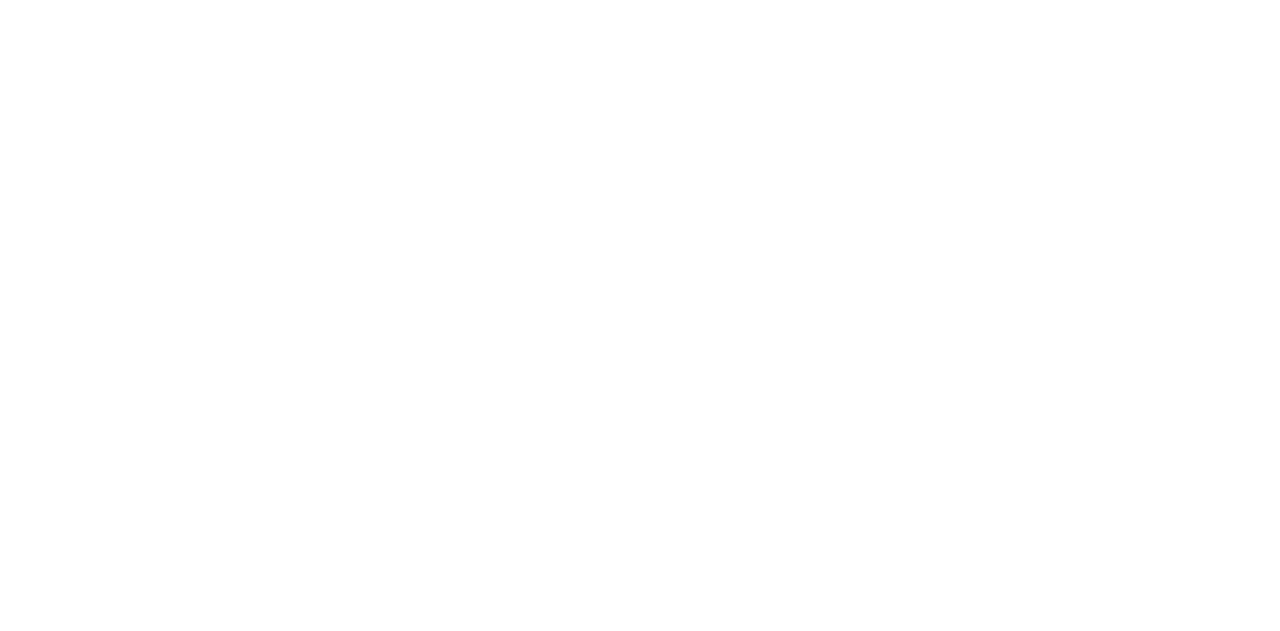 scroll, scrollTop: 0, scrollLeft: 0, axis: both 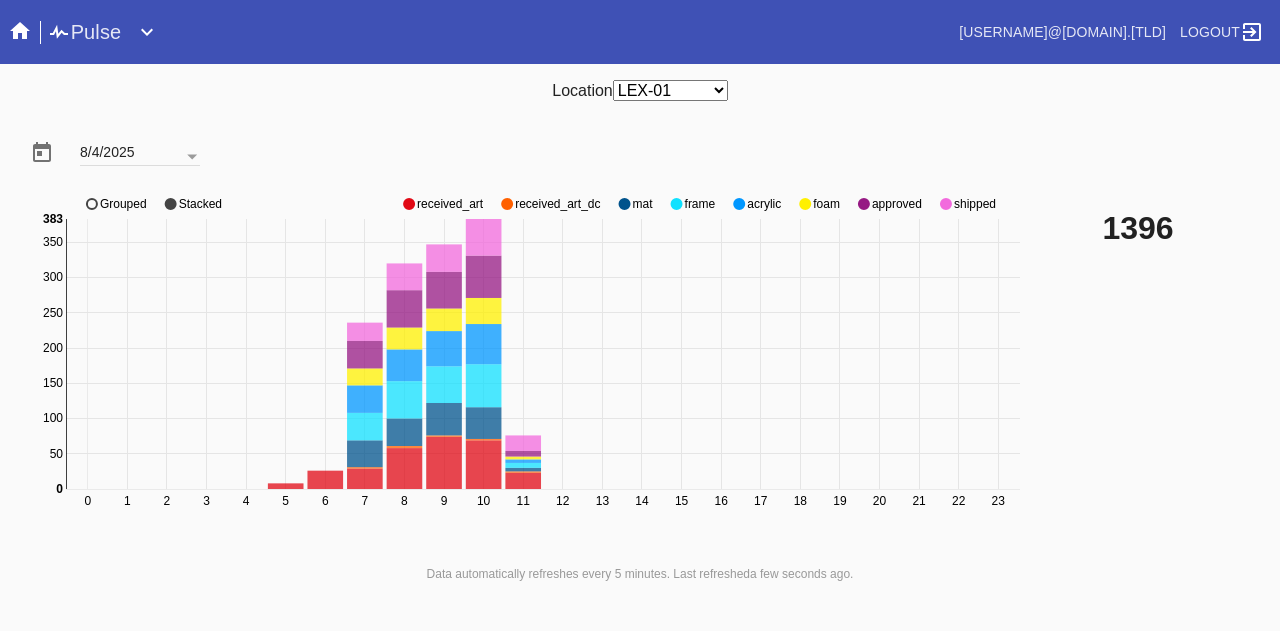click 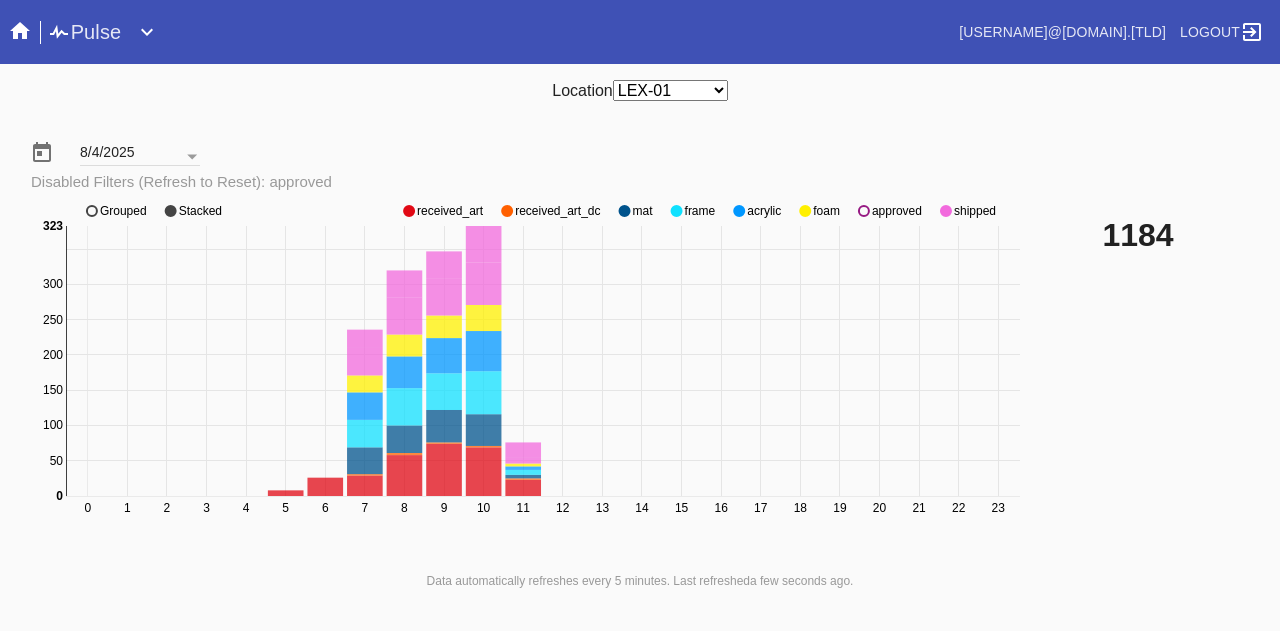 drag, startPoint x: 866, startPoint y: 206, endPoint x: 866, endPoint y: 224, distance: 18 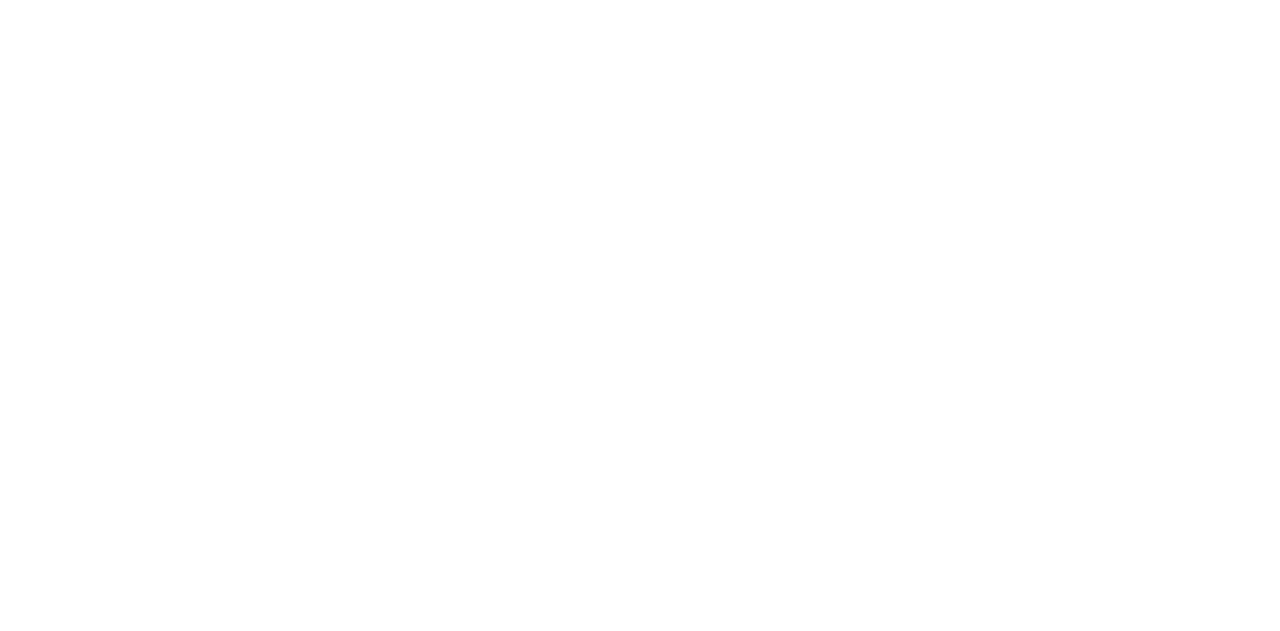 scroll, scrollTop: 0, scrollLeft: 0, axis: both 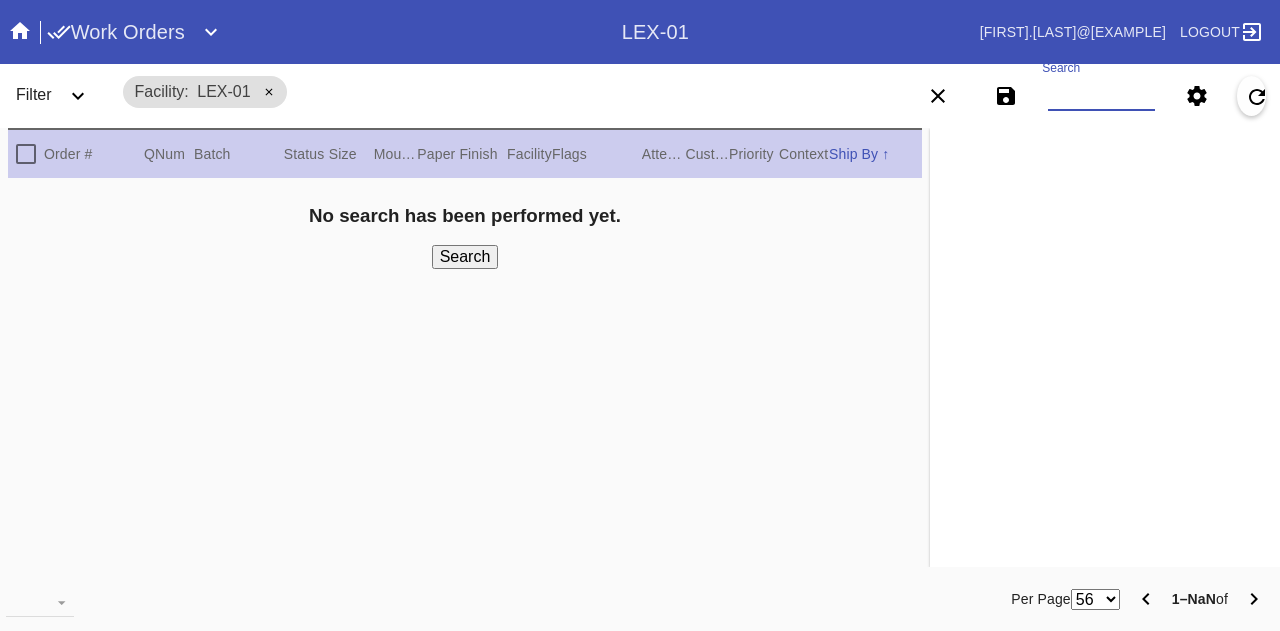 paste on "[W_NUMBER] [W_NUMBER] [W_NUMBER] [W_NUMBER] [W_NUMBER] [W_NUMBER] [W_NUMBER] [W_NUMBER] [W_NUMBER] [W_NUMBER] [W_NUMBER] [W_NUMBER] [W_NUMBER] [W_NUMBER] [W_NUMBER] [W_NUMBER] [W_NUMBER] [W_NUMBER] [W_NUMBER] [W_NUMBER] [W_NUMBER] [W_NUMBER] [W_NUMBER] [W_NUMBER] [W_NUMBER] [W_NUMBER] [W_NUMBER] [W_NUMBER] [W_NUMBER] [W_NUMBER] [W_NUMBER] [W_NUMBER] [W_NUMBER] [W_NUMBER] [W_NUMBER] [W_NUMBER] [W_NUMBER] [W_NUMBER] [W_NUMBER]" 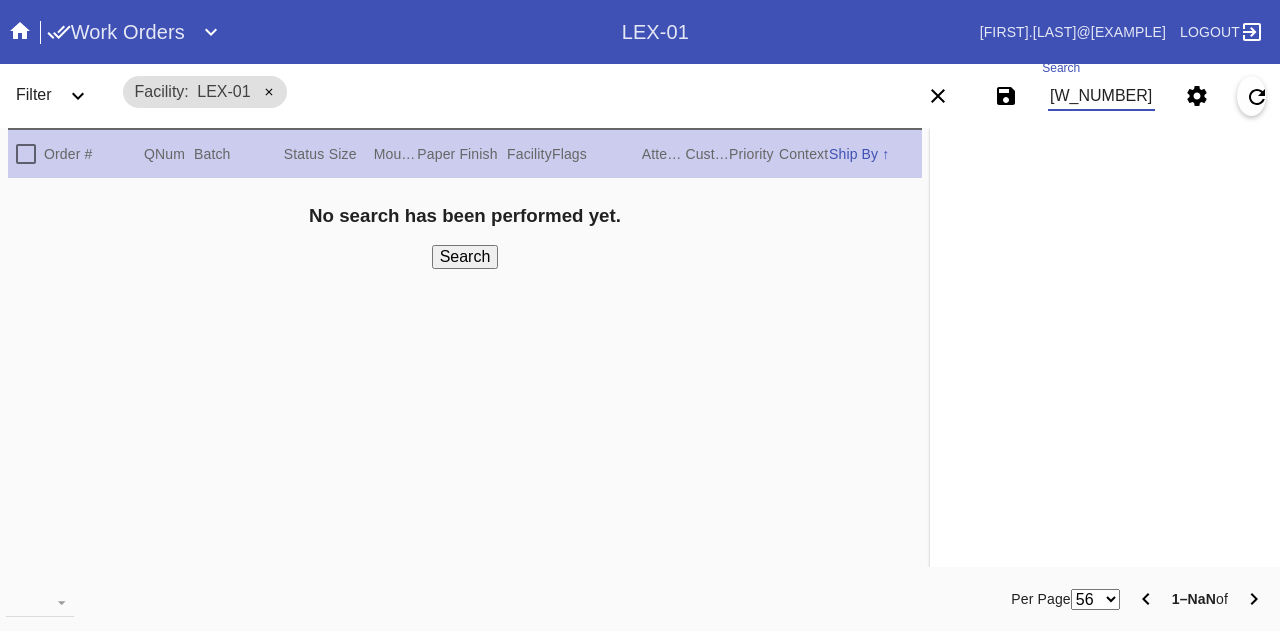 scroll, scrollTop: 0, scrollLeft: 6155, axis: horizontal 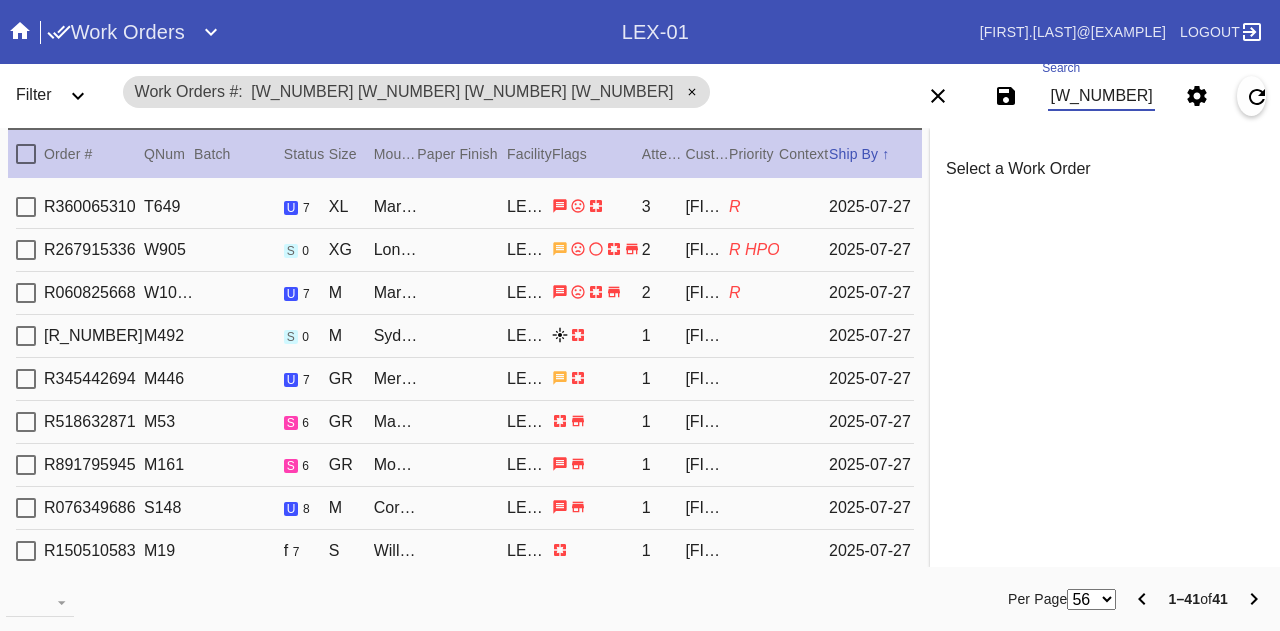type on "[W_NUMBER] [W_NUMBER] [W_NUMBER] [W_NUMBER] [W_NUMBER] [W_NUMBER] [W_NUMBER] [W_NUMBER] [W_NUMBER] [W_NUMBER] [W_NUMBER] [W_NUMBER] [W_NUMBER] [W_NUMBER] [W_NUMBER] [W_NUMBER] [W_NUMBER] [W_NUMBER] [W_NUMBER] [W_NUMBER] [W_NUMBER] [W_NUMBER] [W_NUMBER] [W_NUMBER] [W_NUMBER] [W_NUMBER] [W_NUMBER] [W_NUMBER] [W_NUMBER] [W_NUMBER] [W_NUMBER] [W_NUMBER] [W_NUMBER] [W_NUMBER] [W_NUMBER] [W_NUMBER] [W_NUMBER] [W_NUMBER] [W_NUMBER]" 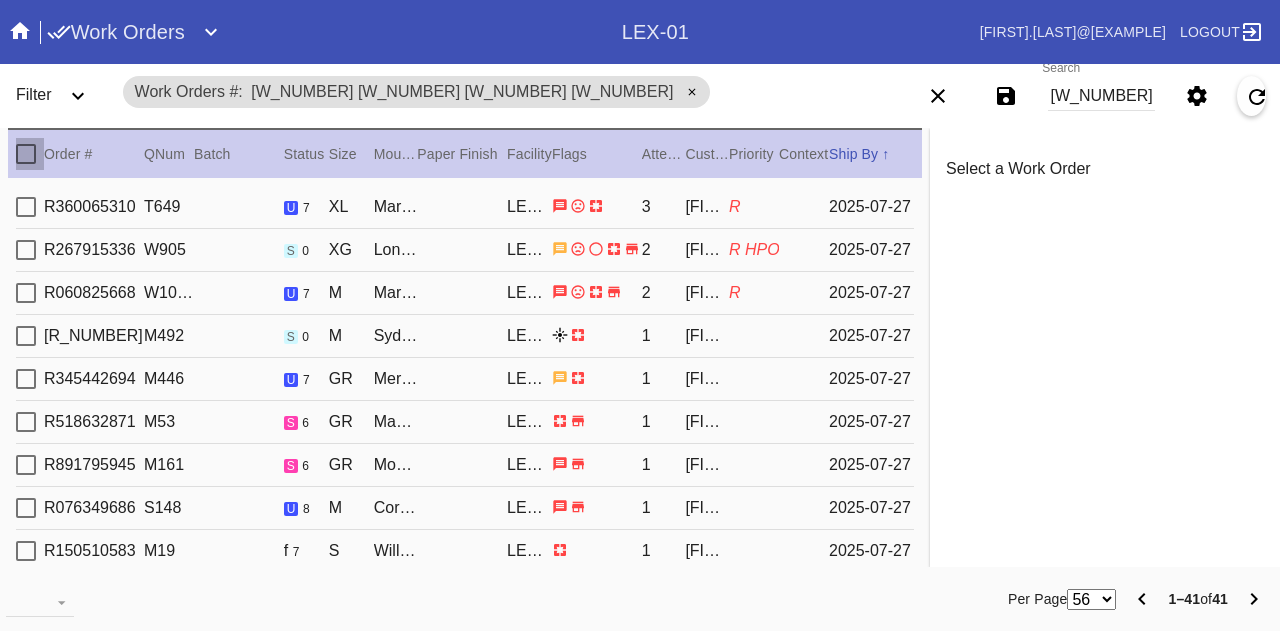 scroll, scrollTop: 0, scrollLeft: 0, axis: both 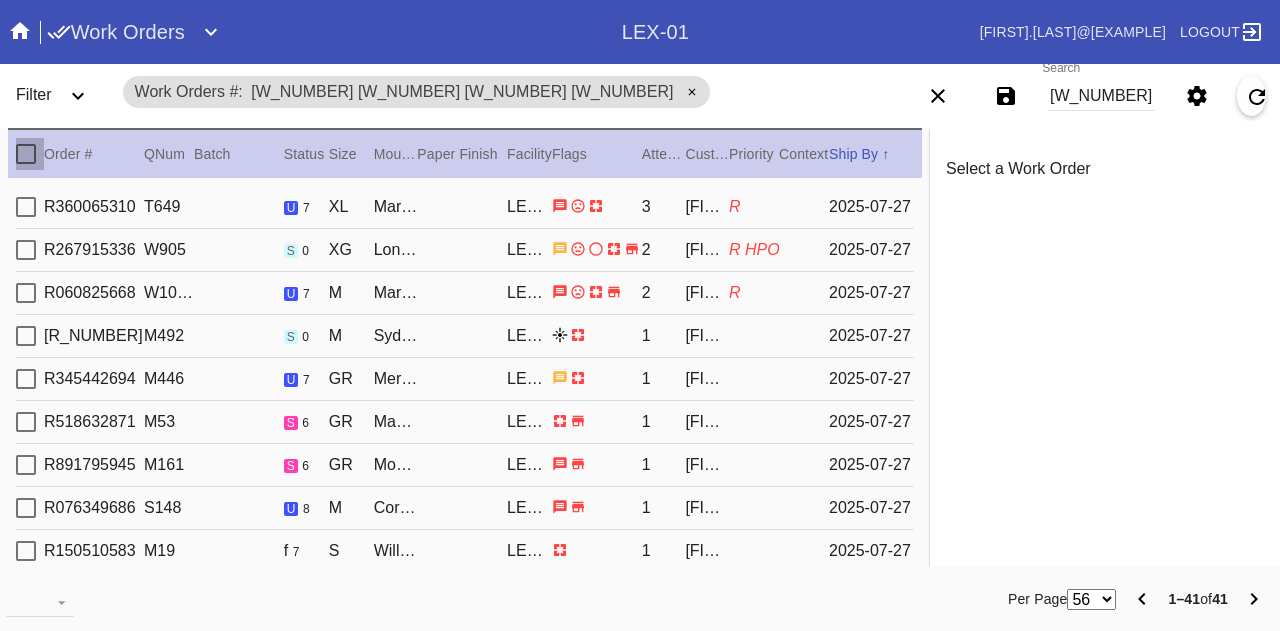 click at bounding box center [26, 154] 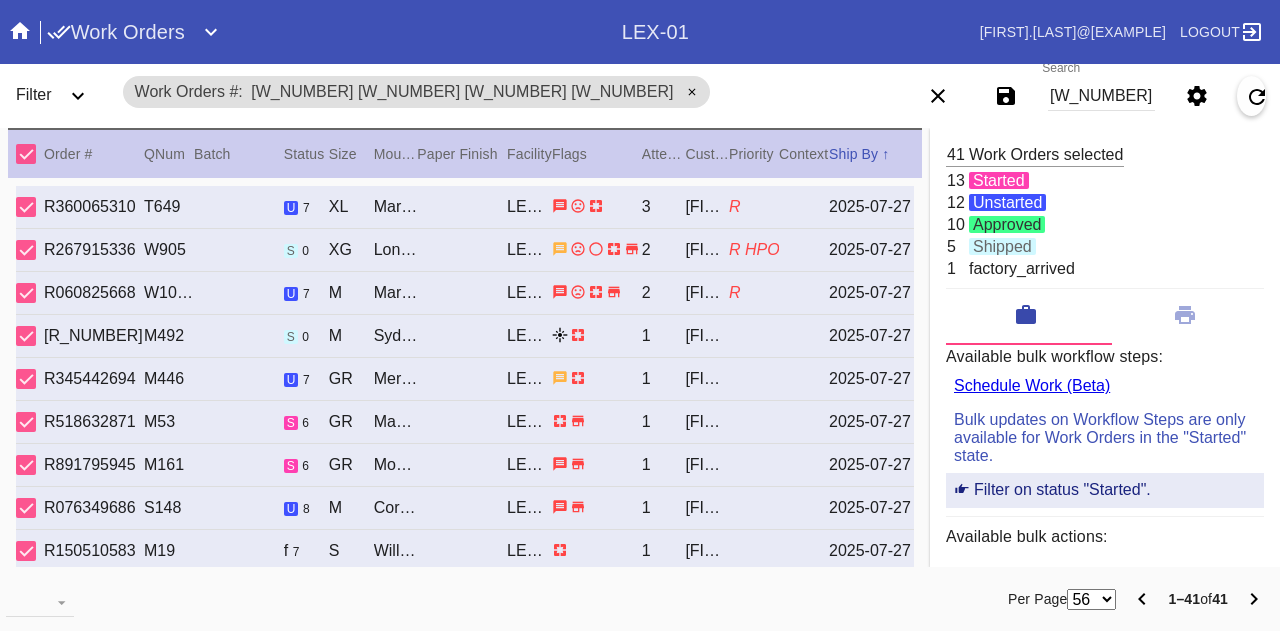 click 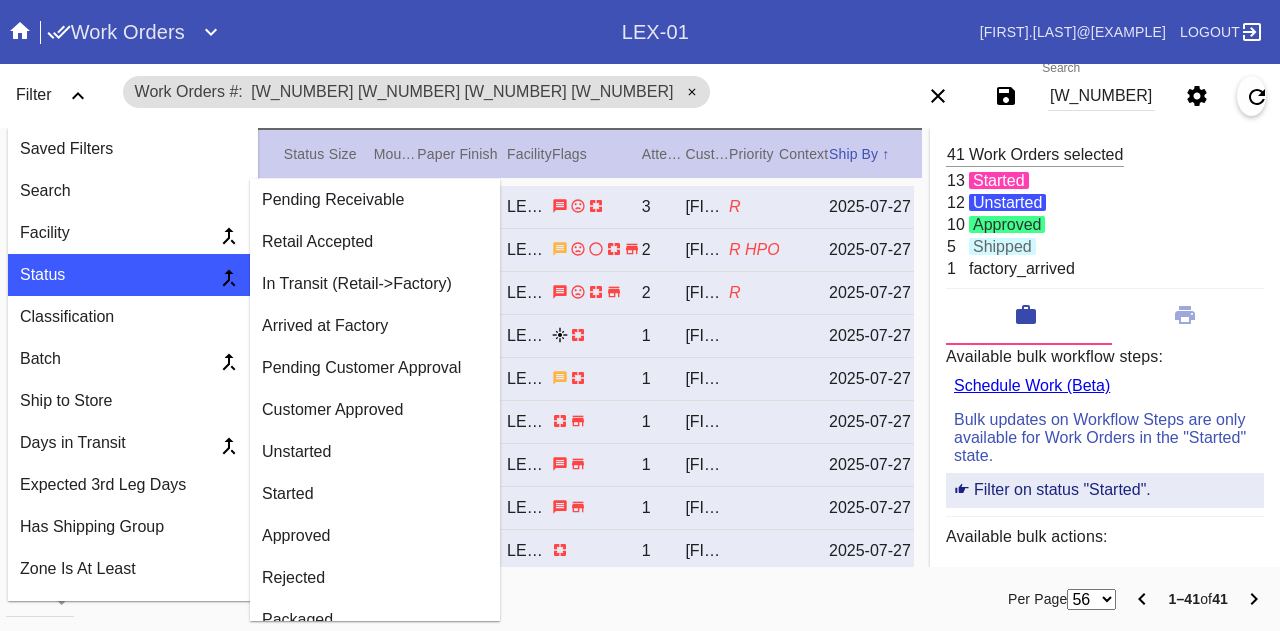 click on "Arrived at Factory" at bounding box center (375, 326) 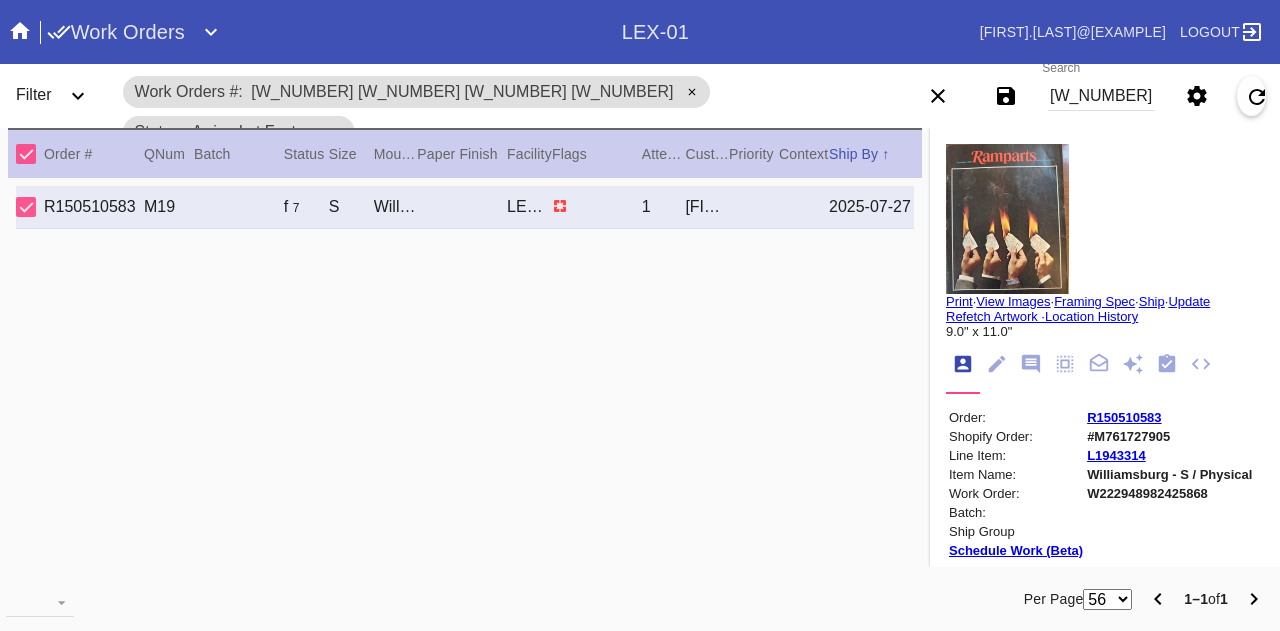 click 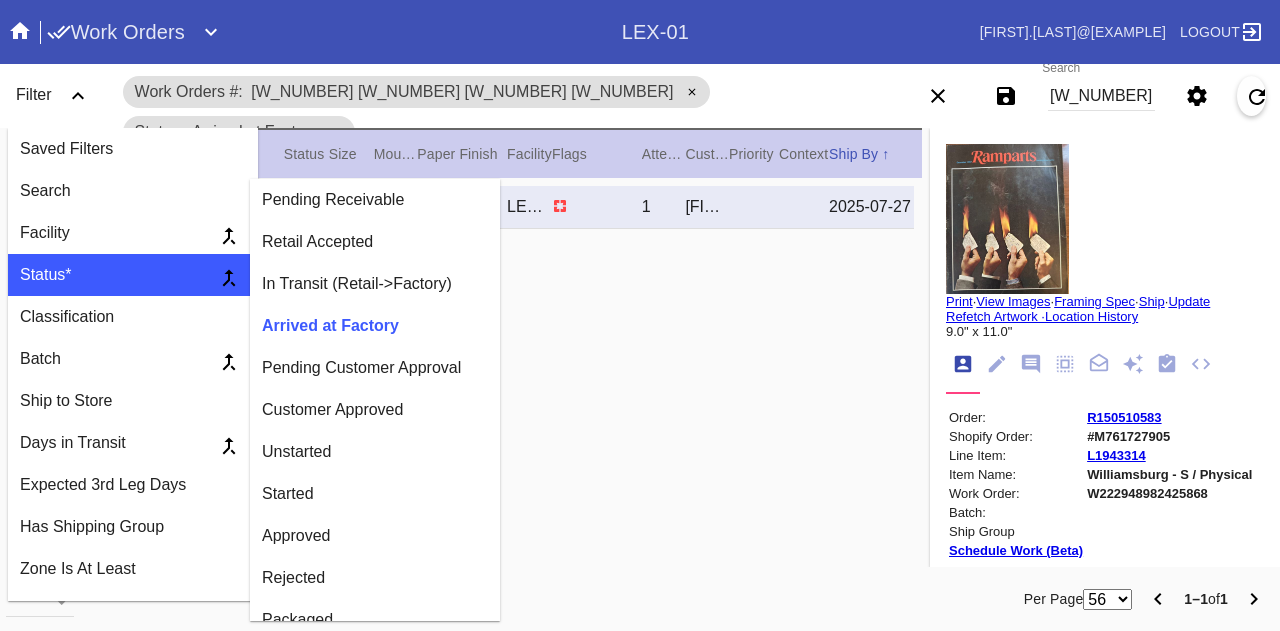 drag, startPoint x: 287, startPoint y: 461, endPoint x: 284, endPoint y: 445, distance: 16.27882 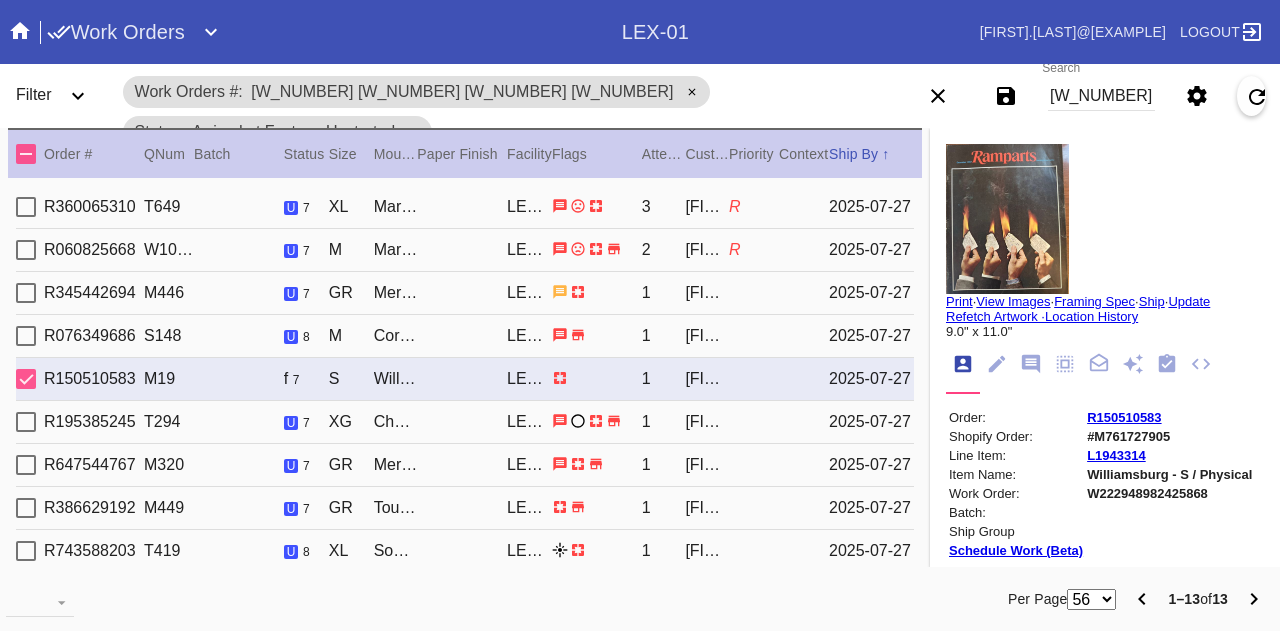 click 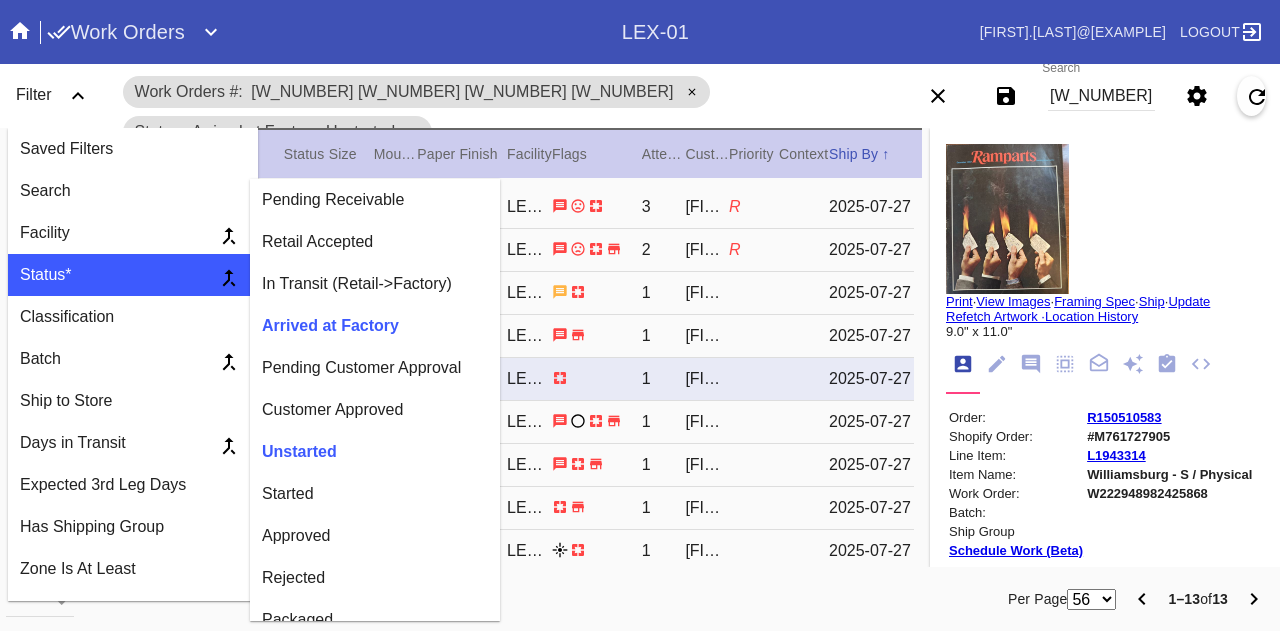 click on "Started" at bounding box center [375, 494] 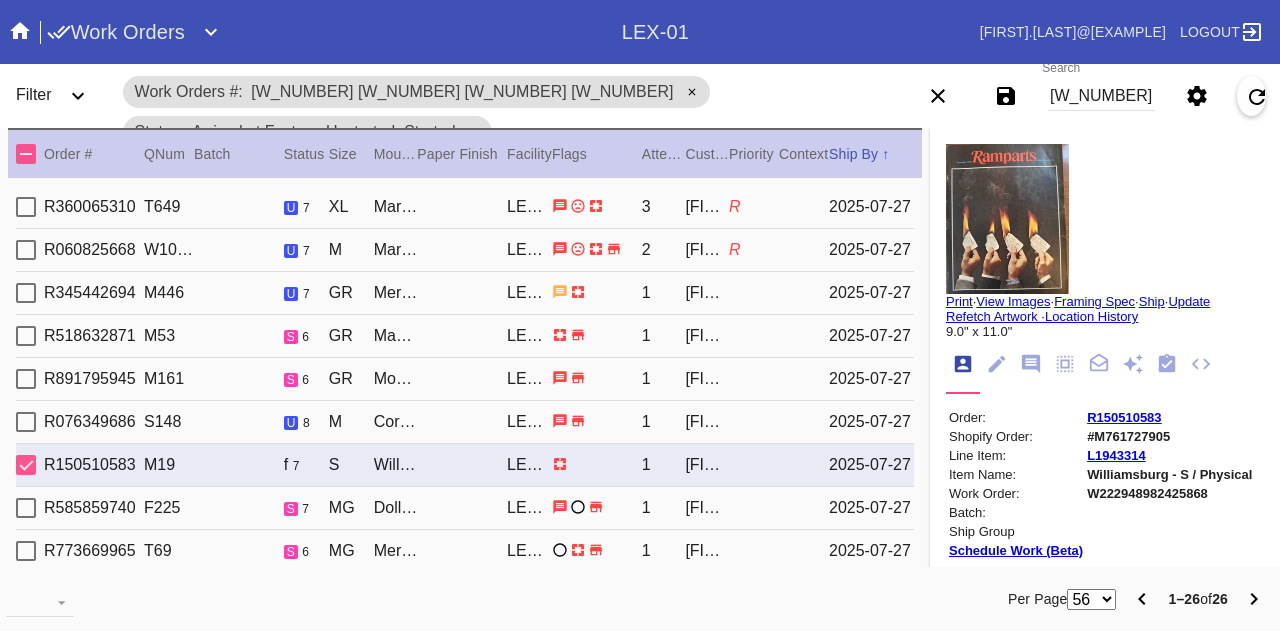 click at bounding box center [26, 154] 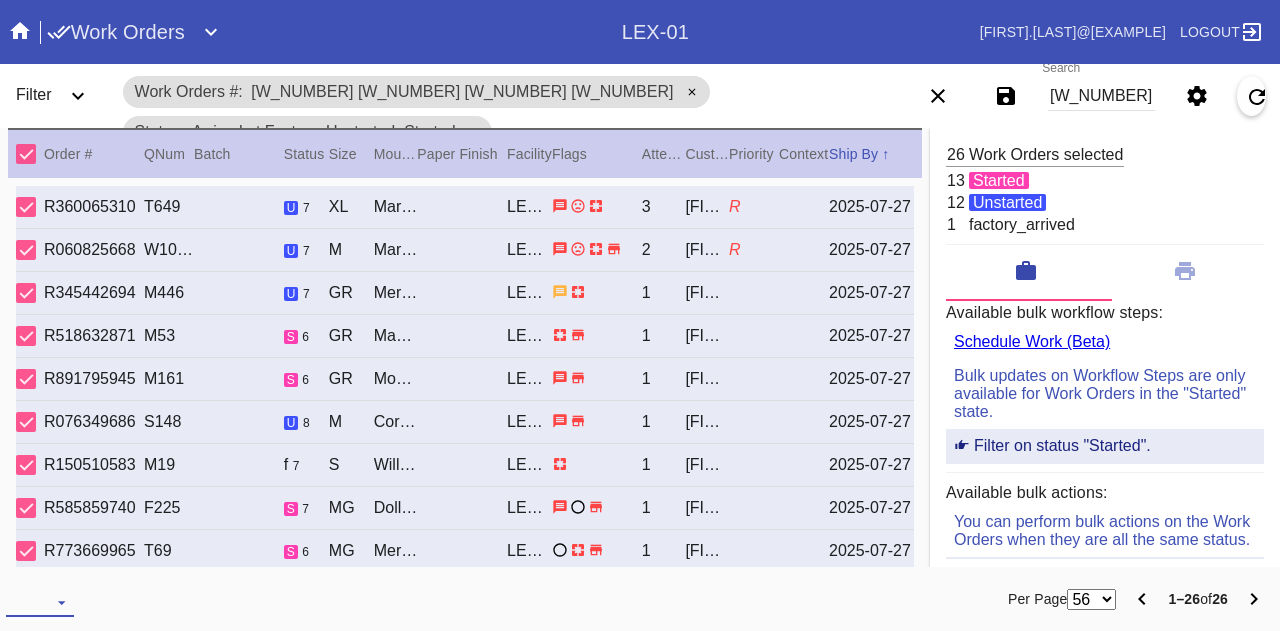 click on "Download... Export Selected Items Print Work Orders Frame Labels Frame Labels v2 Mat Labels Moulding Plate Labels Acrylic Labels Foam Labels Foam Data Story Pockets Mini Story Pockets OMGA Data GUNNAR Data FastCAM Data" at bounding box center [40, 602] 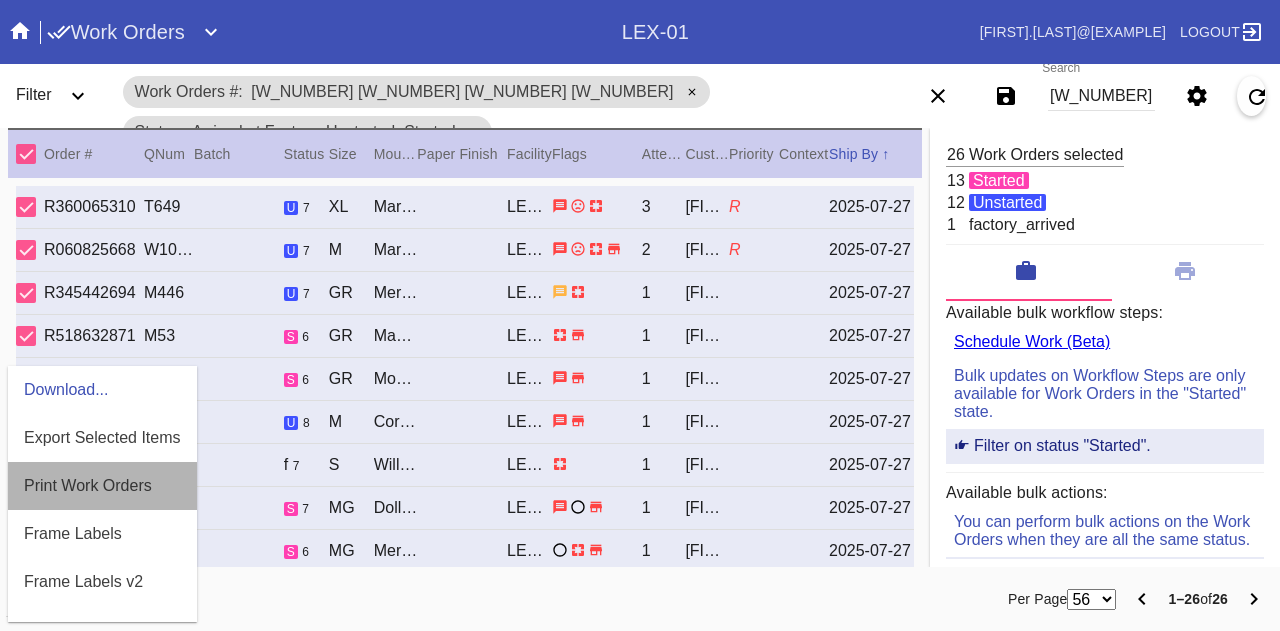 click on "Print Work Orders" at bounding box center [88, 486] 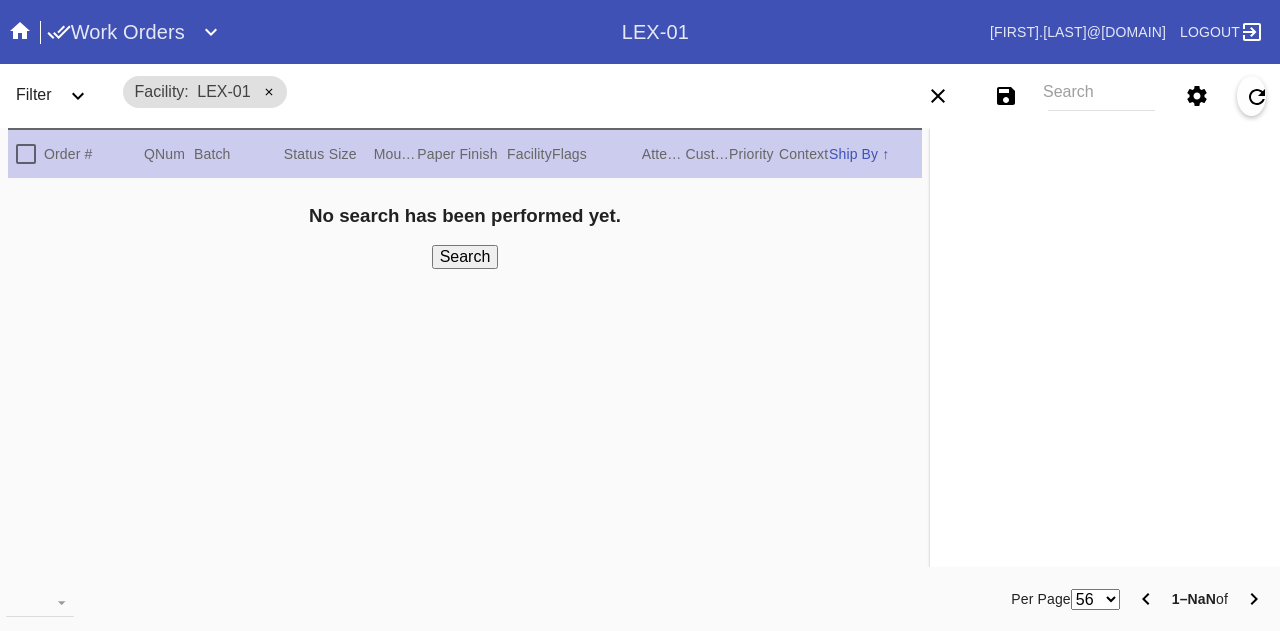 scroll, scrollTop: 0, scrollLeft: 0, axis: both 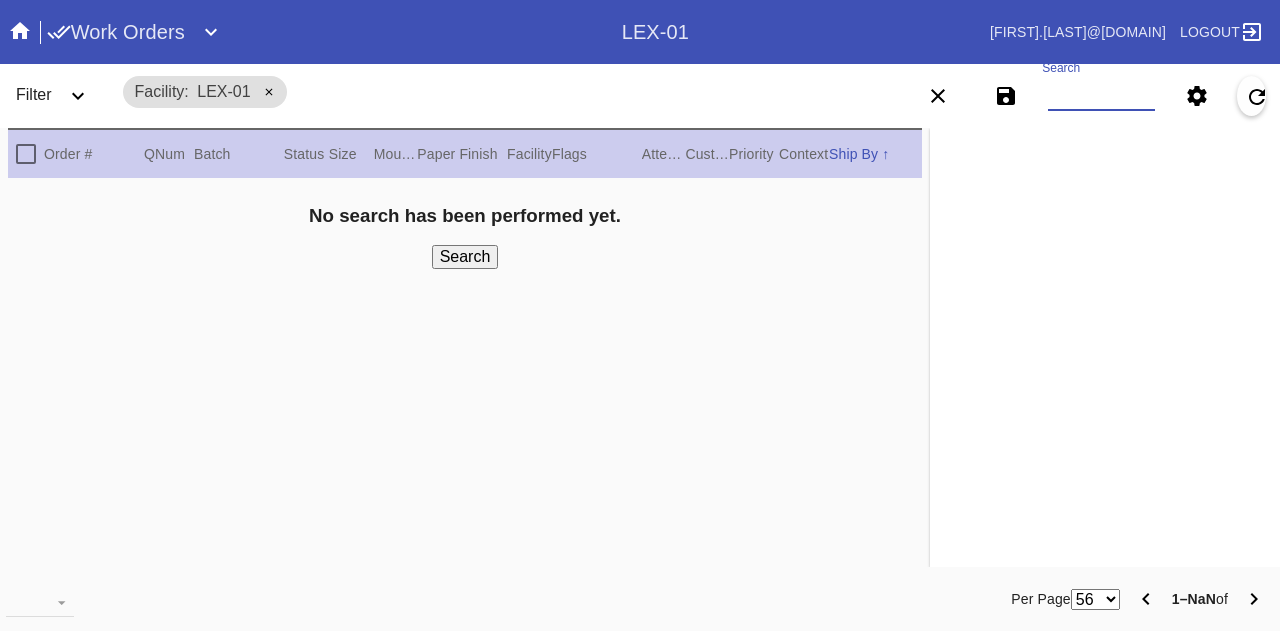 paste on "W385329538747857 W795042707836820 W401195124431591 W399465478399161 W728725380760250 W256044320173180 W192670870566300 W773184590291685 W356093513329128 W411180546029214 W302541113369820 W410567600110333 W578465193625314 W189999823285391 W213744845538931 W808814337373818 W719123650888087 W523688628134654 W946223903525273 W798657627200053 W120168970552766 W526302548876080 W254220819985462 W299088145399507 W350420105849587 W624622100161991 W457324183368490 W756798042536383 W193924936270740 W752703962348353 W151204047001950 W724346027066592 W451024798810596 W239985141946130 W281241151262445 W802341683269198 W130568753462581 W872155452885674 W359047466806211 W174918249270546 W725660132776719 W350270979836811 W314380706782117 W899862542798593 W813467376451906 W623253182069280 W416139982955289 W869272262289863 W816609842671647" 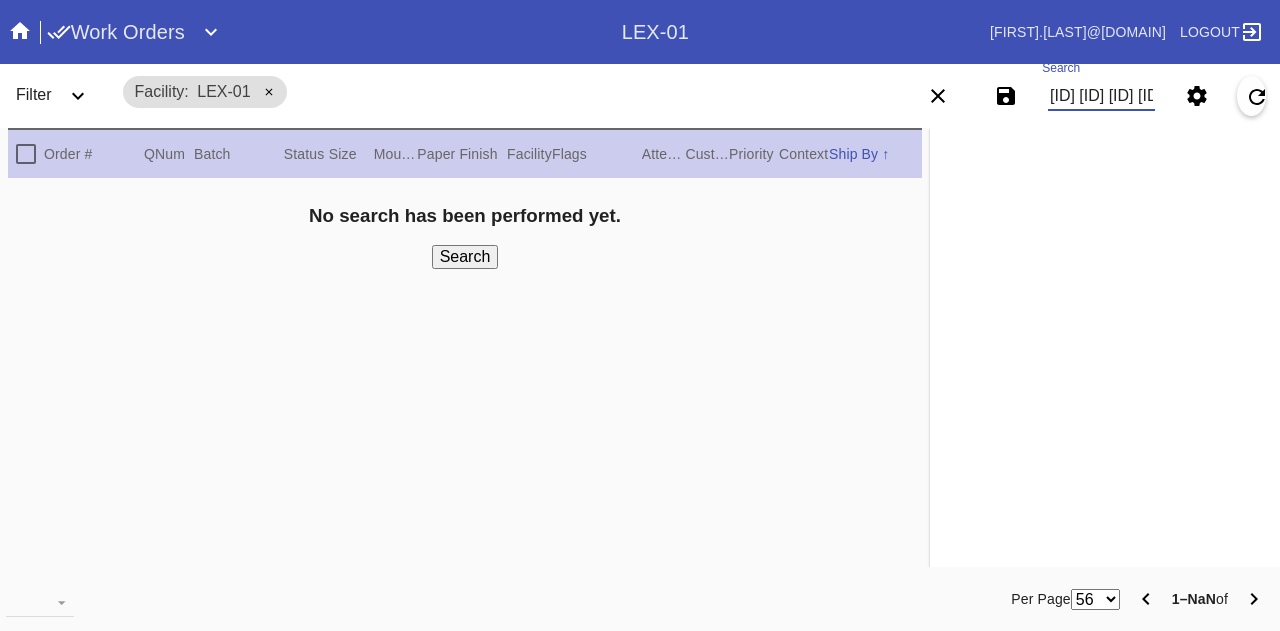 scroll, scrollTop: 0, scrollLeft: 7378, axis: horizontal 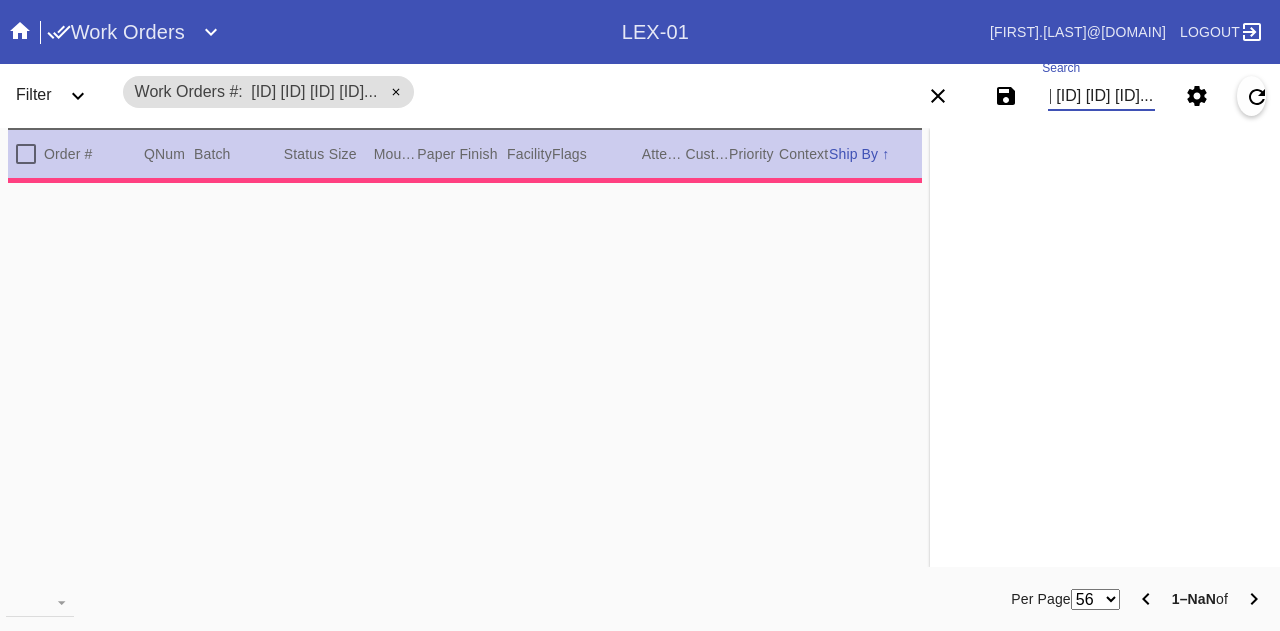 type on "W385329538747857 W795042707836820 W401195124431591 W399465478399161 W728725380760250 W256044320173180 W192670870566300 W773184590291685 W356093513329128 W411180546029214 W302541113369820 W410567600110333 W578465193625314 W189999823285391 W213744845538931 W808814337373818 W719123650888087 W523688628134654 W946223903525273 W798657627200053 W120168970552766 W526302548876080 W254220819985462 W299088145399507 W350420105849587 W624622100161991 W457324183368490 W756798042536383 W193924936270740 W752703962348353 W151204047001950 W724346027066592 W451024798810596 W239985141946130 W281241151262445 W802341683269198 W130568753462581 W872155452885674 W359047466806211 W174918249270546 W725660132776719 W350270979836811 W314380706782117 W899862542798593 W813467376451906 W623253182069280 W416139982955289 W869272262289863 W816609842671647" 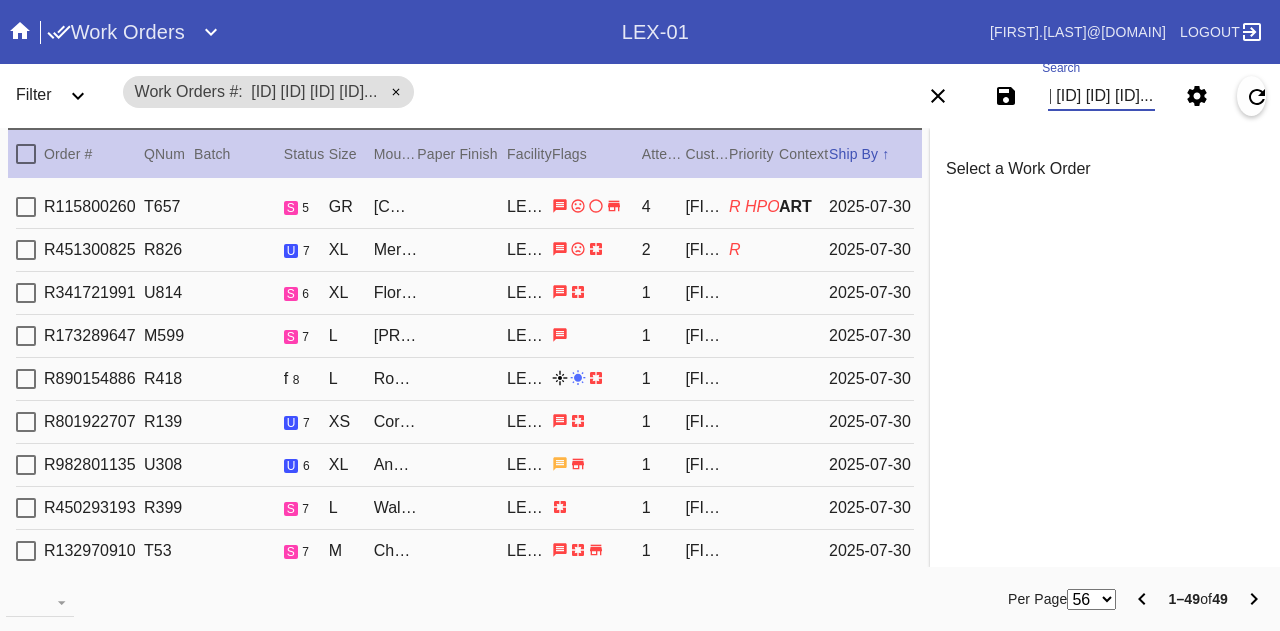 scroll, scrollTop: 0, scrollLeft: 0, axis: both 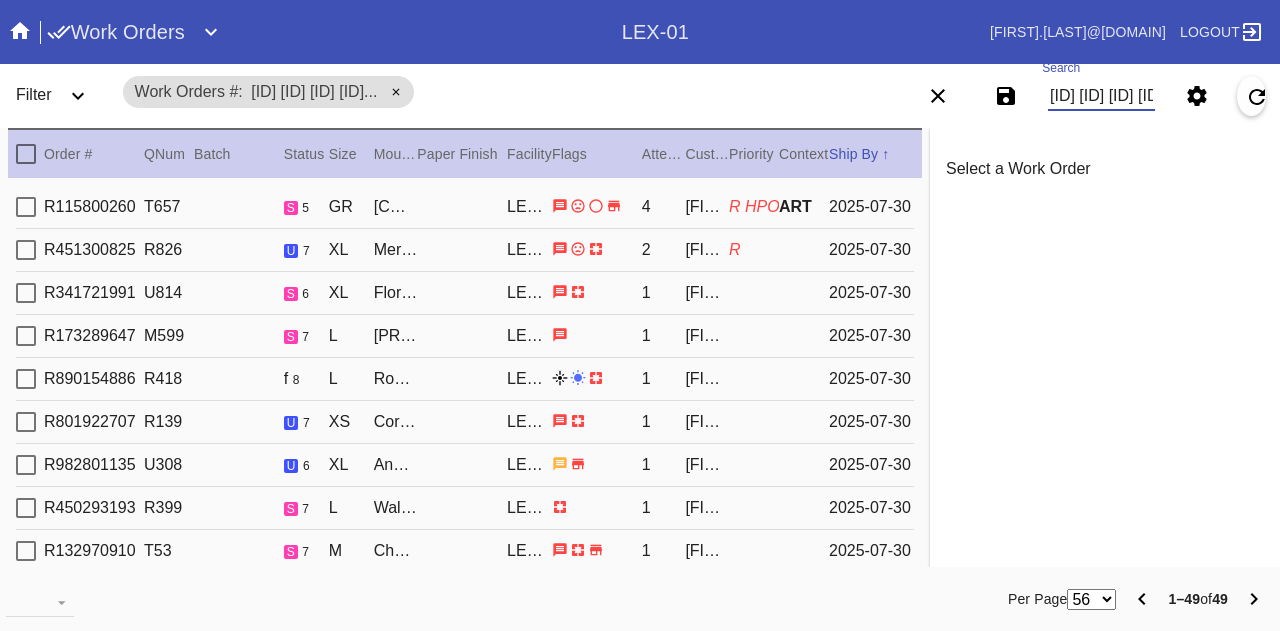 click at bounding box center (26, 154) 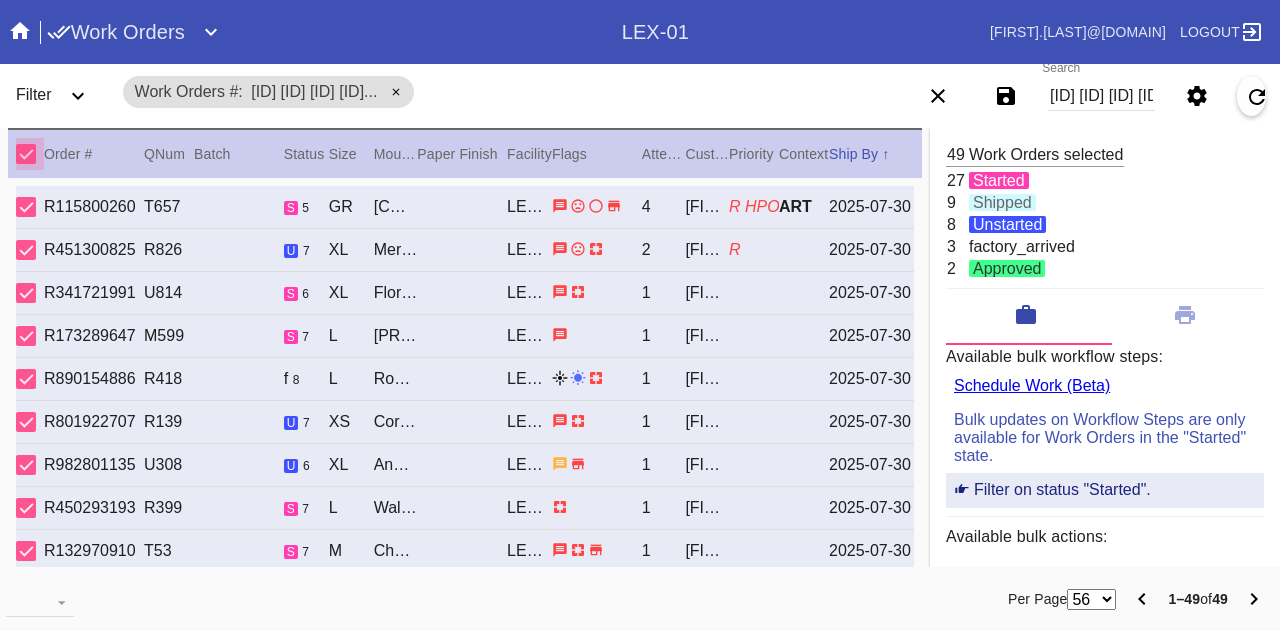 click at bounding box center [26, 154] 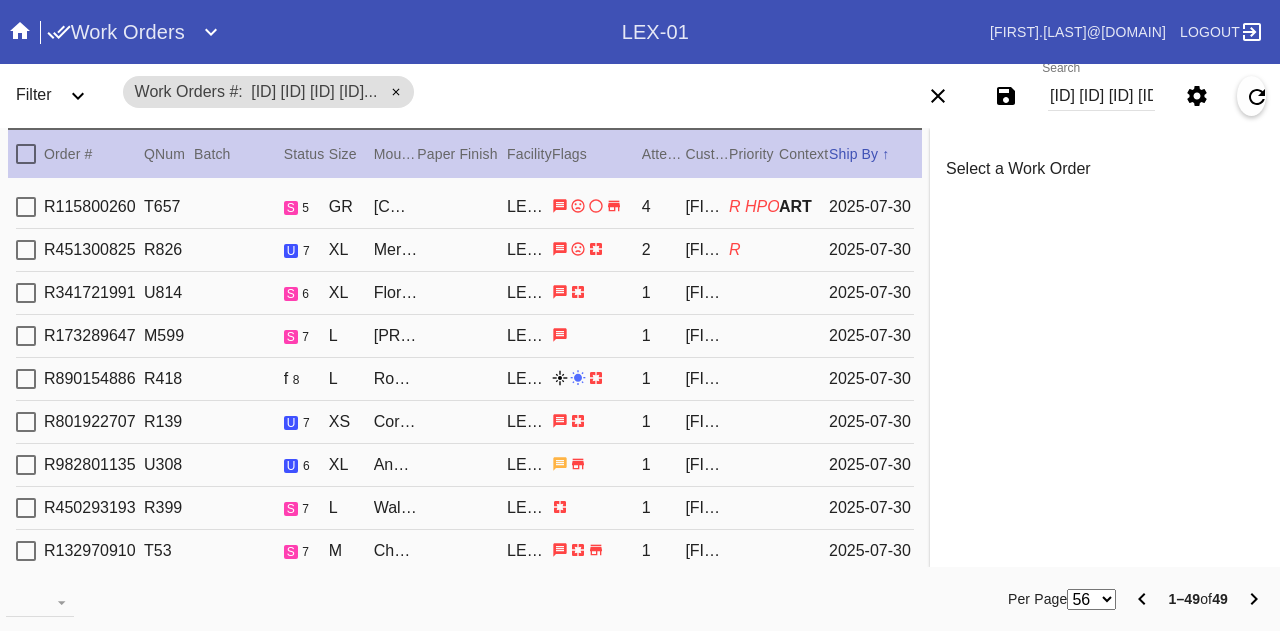 click 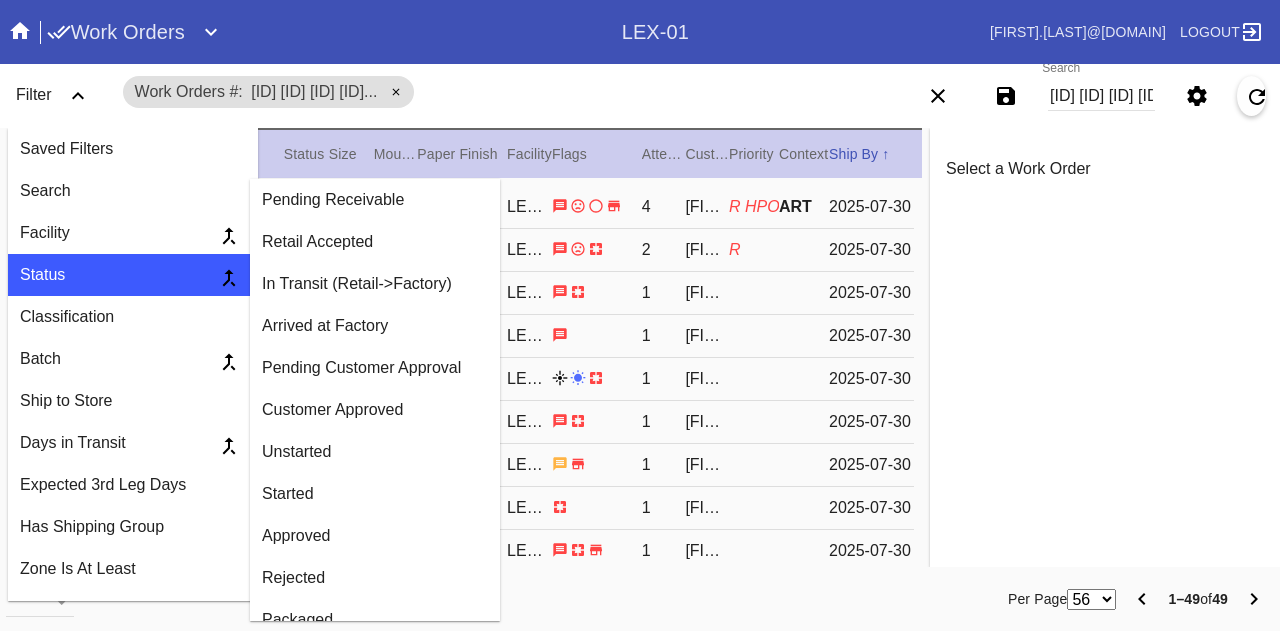 click on "Arrived at Factory" at bounding box center (375, 326) 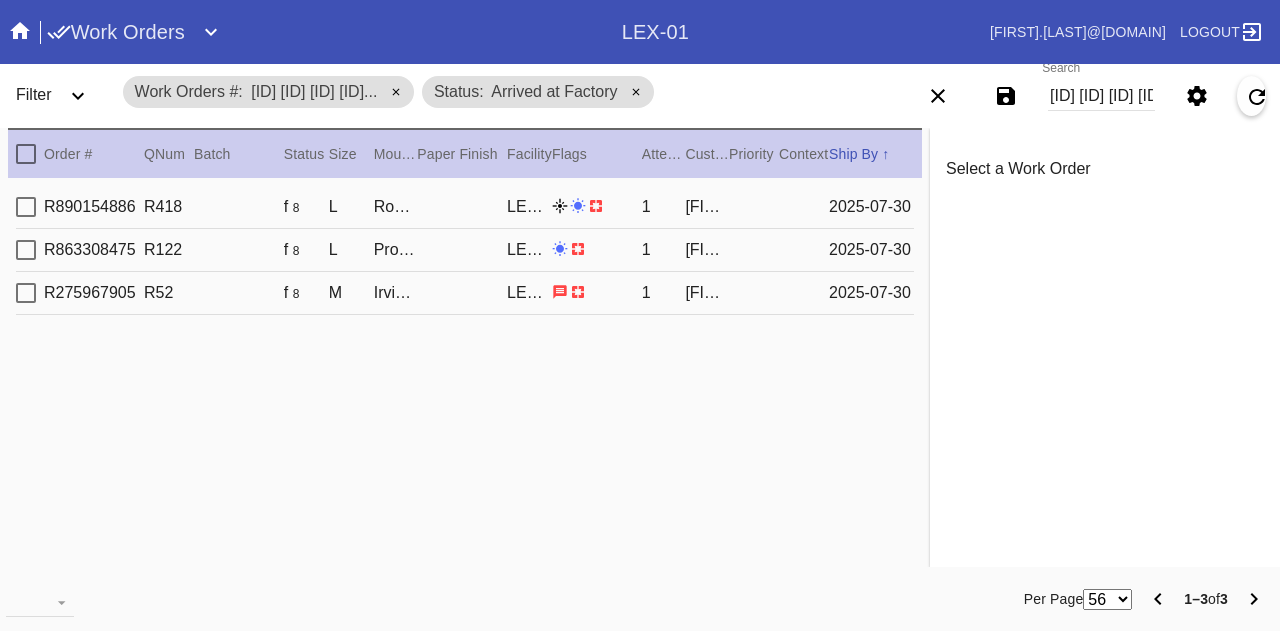 click 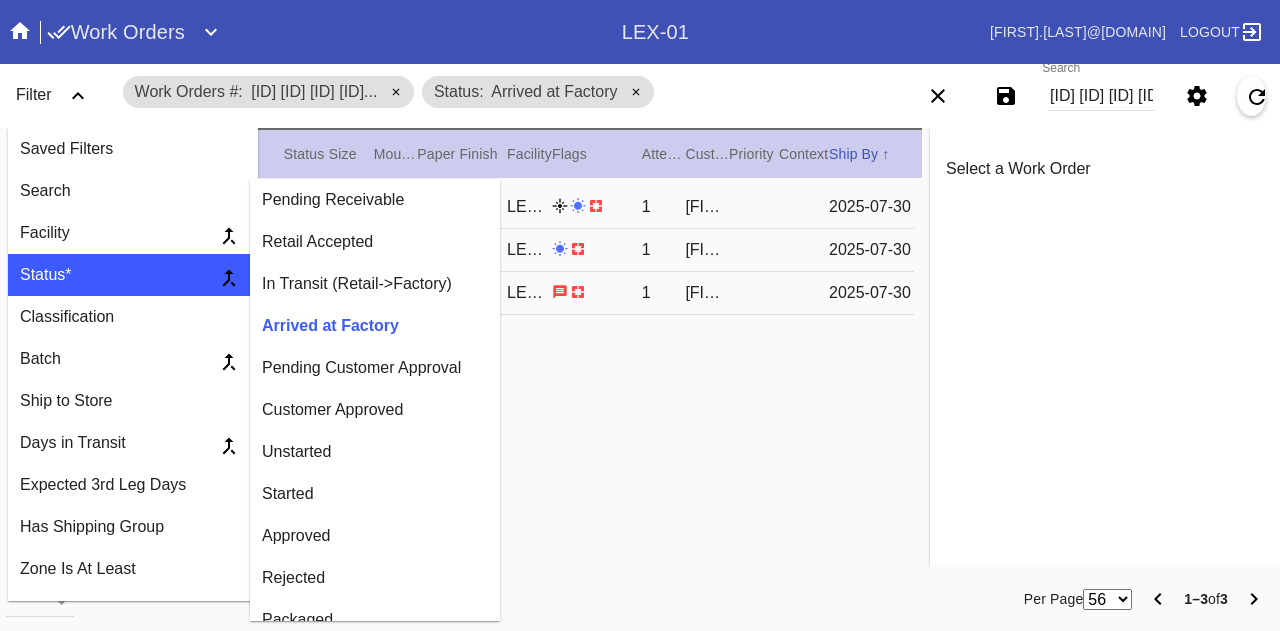 click on "Unstarted" at bounding box center (375, 452) 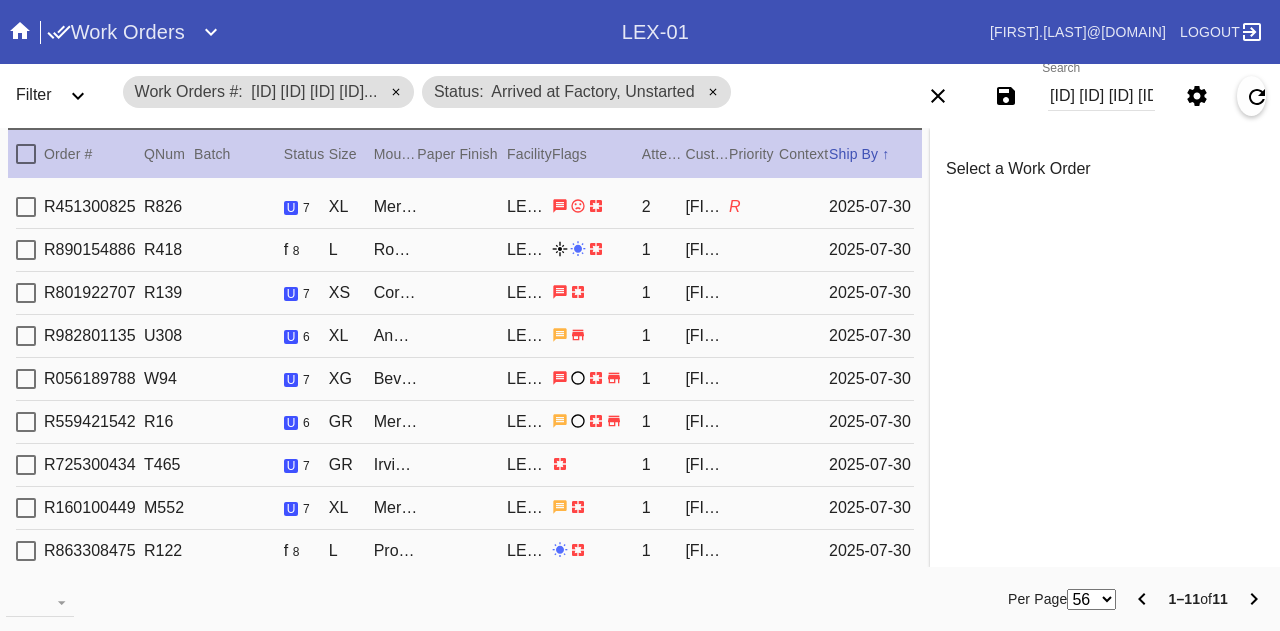 click 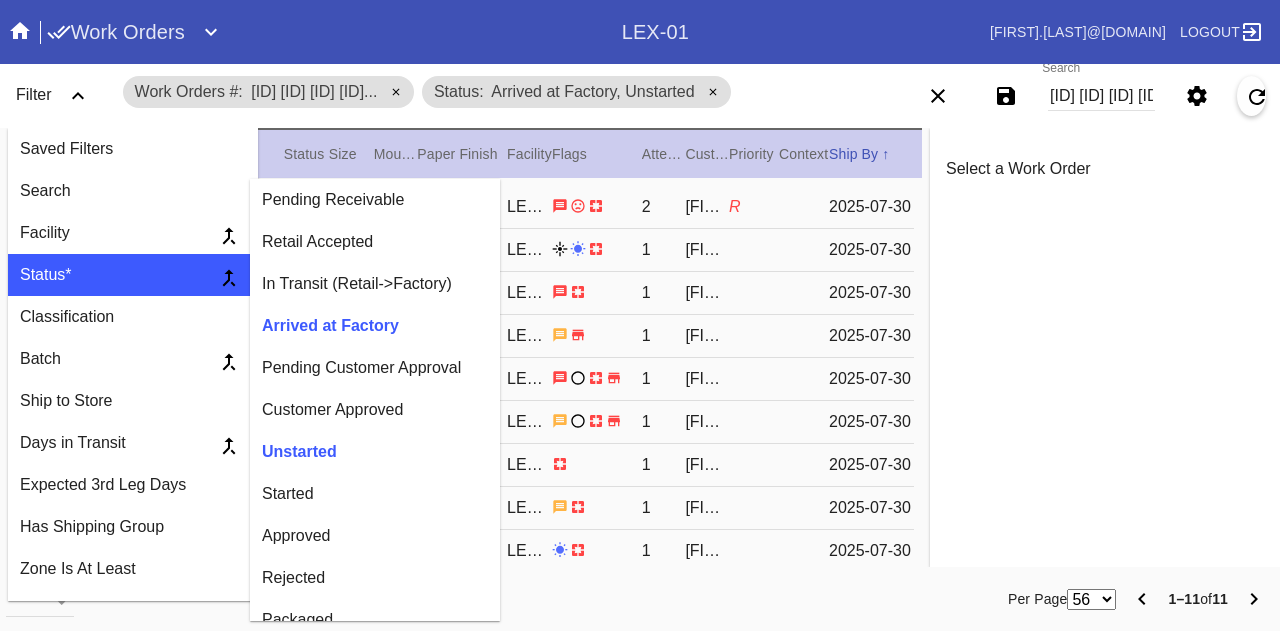 click on "Started" at bounding box center (375, 494) 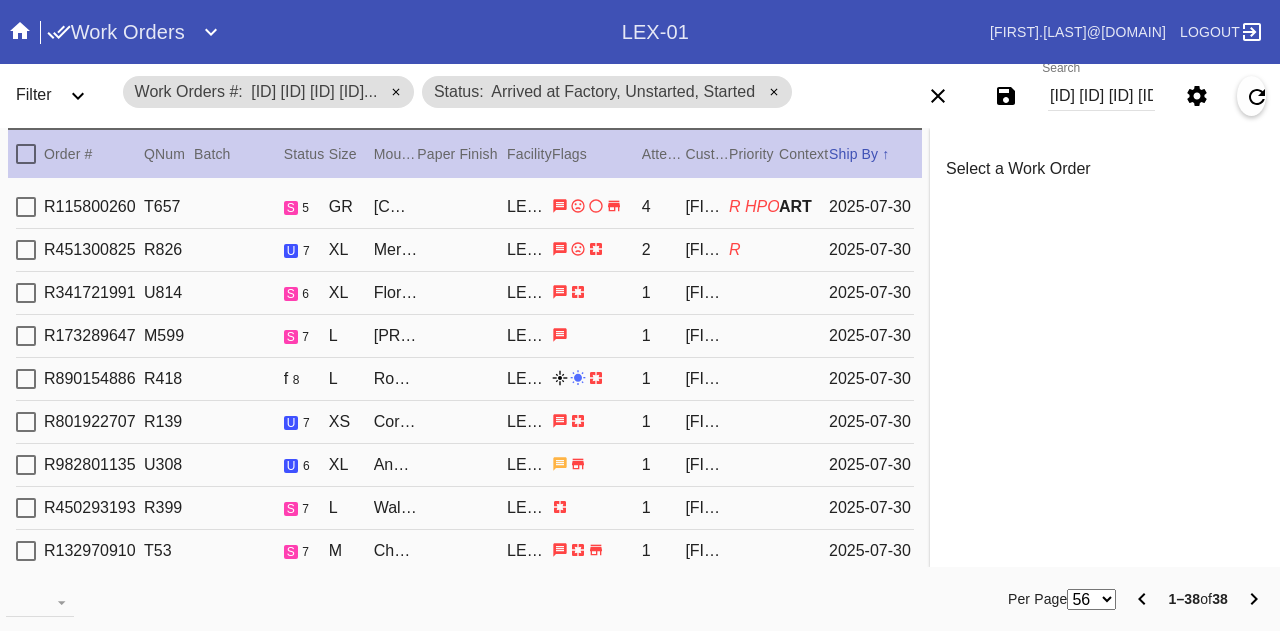click at bounding box center [26, 154] 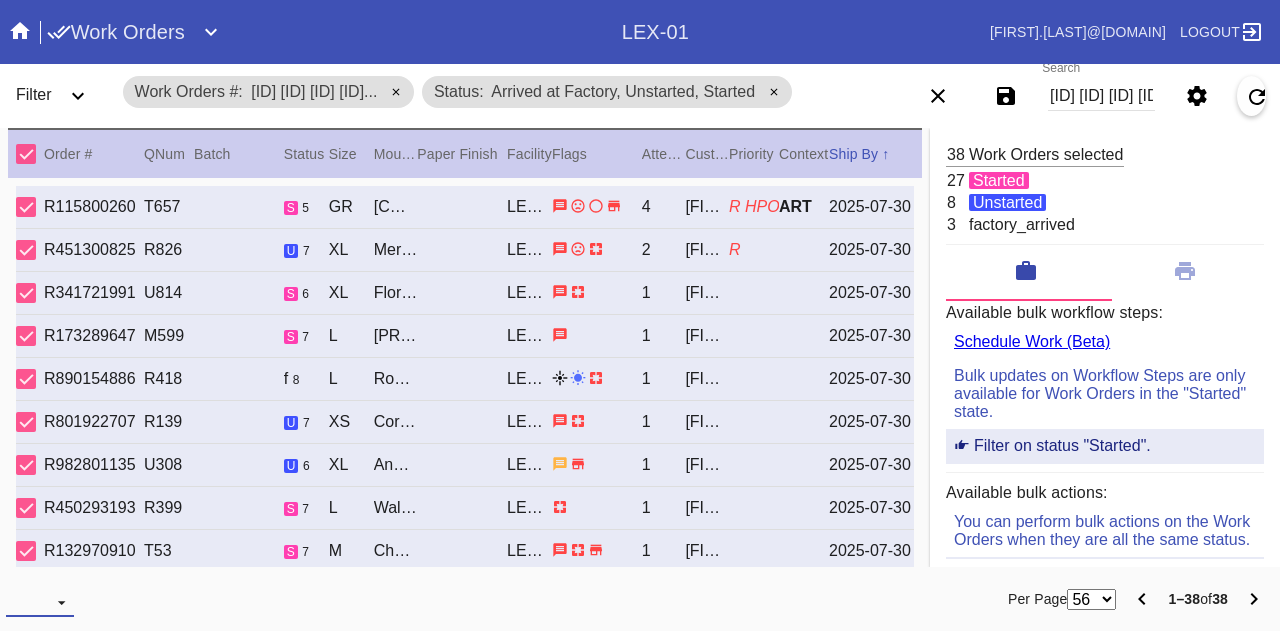 click on "Download... Export Selected Items Print Work Orders Frame Labels Frame Labels v2 Mat Labels Moulding Plate Labels Acrylic Labels Foam Labels Foam Data Story Pockets Mini Story Pockets OMGA Data GUNNAR Data FastCAM Data" at bounding box center (40, 602) 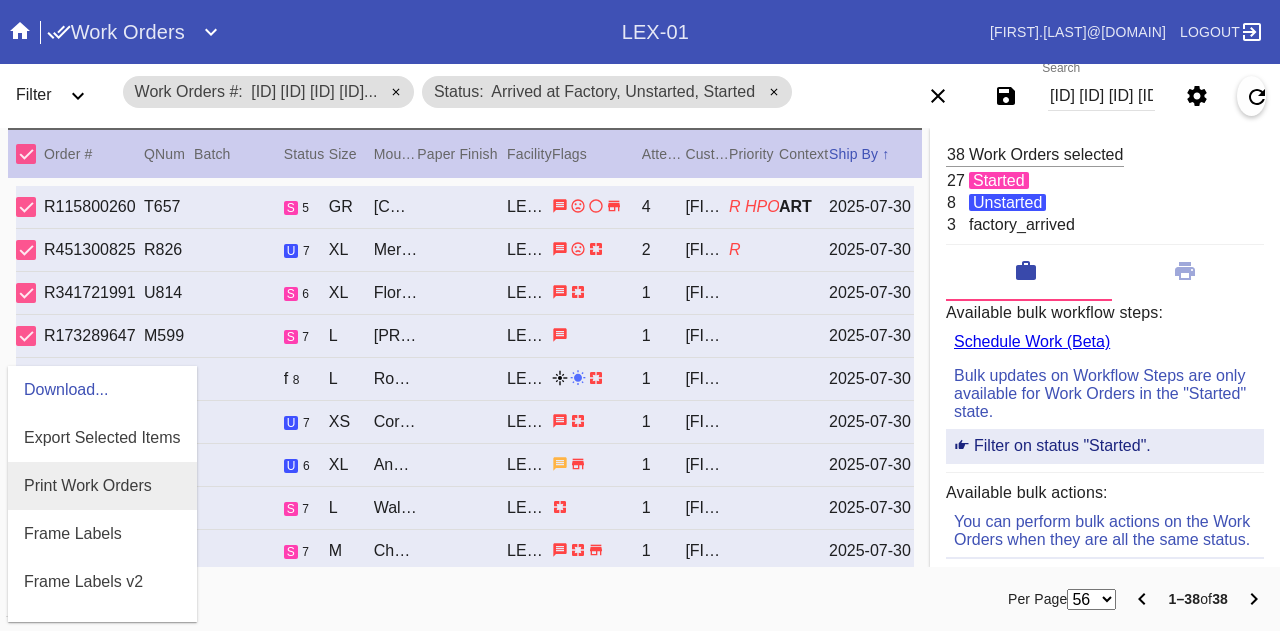 click on "Print Work Orders" at bounding box center (88, 486) 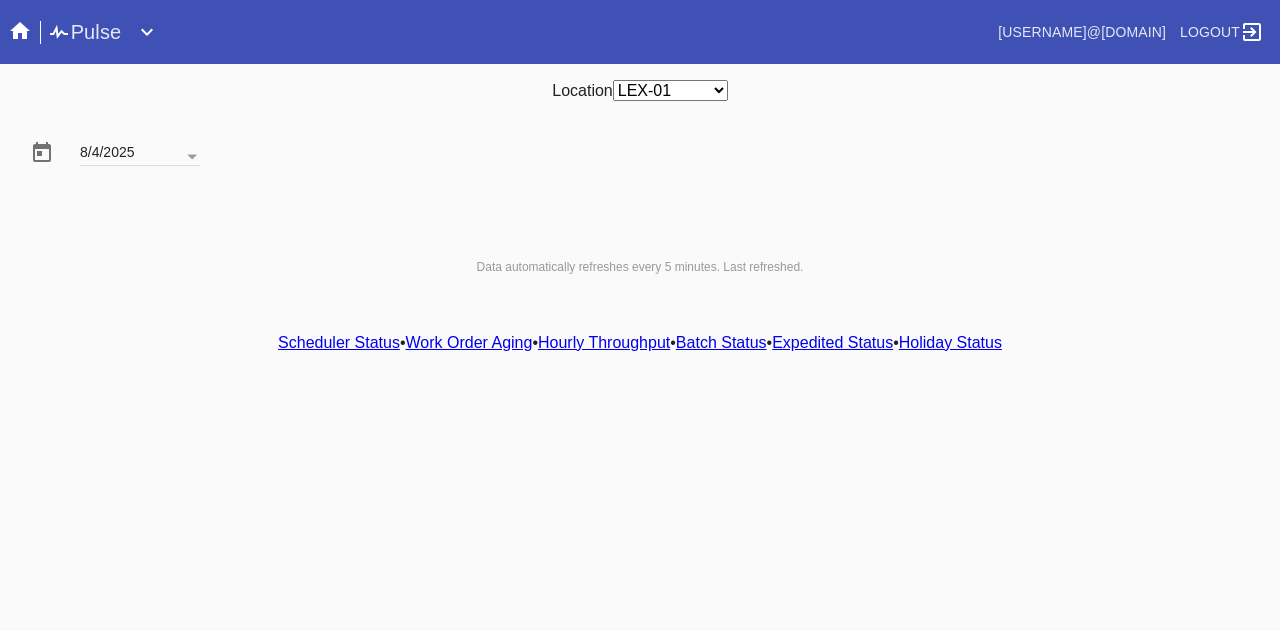 scroll, scrollTop: 0, scrollLeft: 0, axis: both 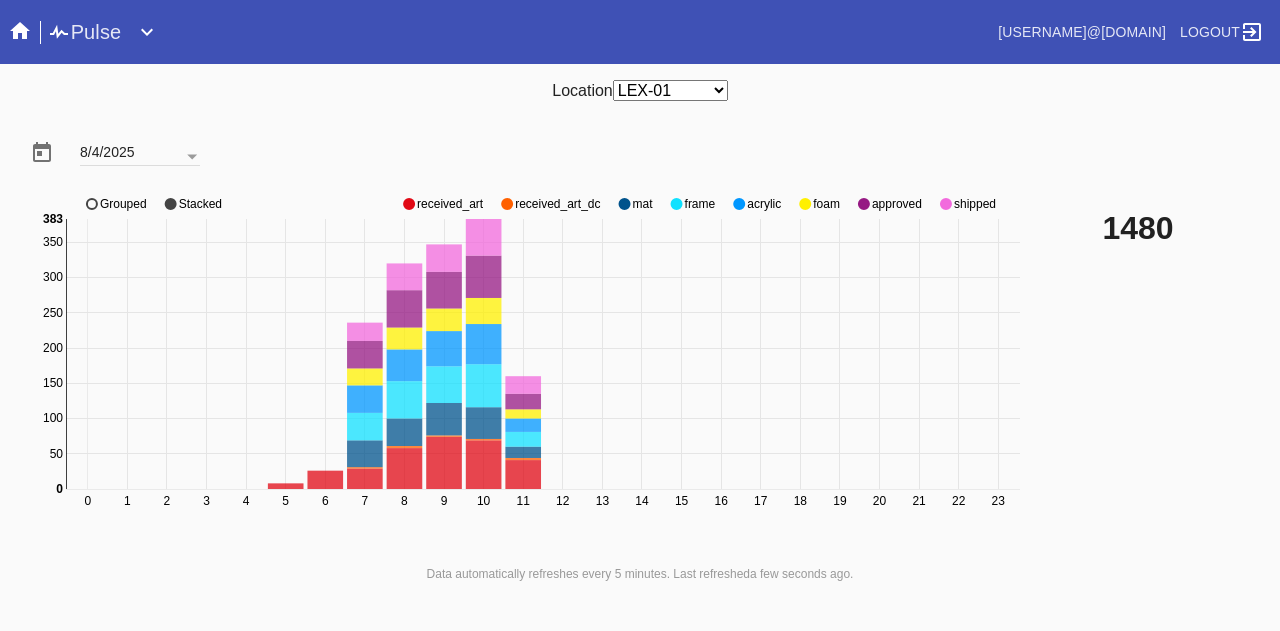 click 